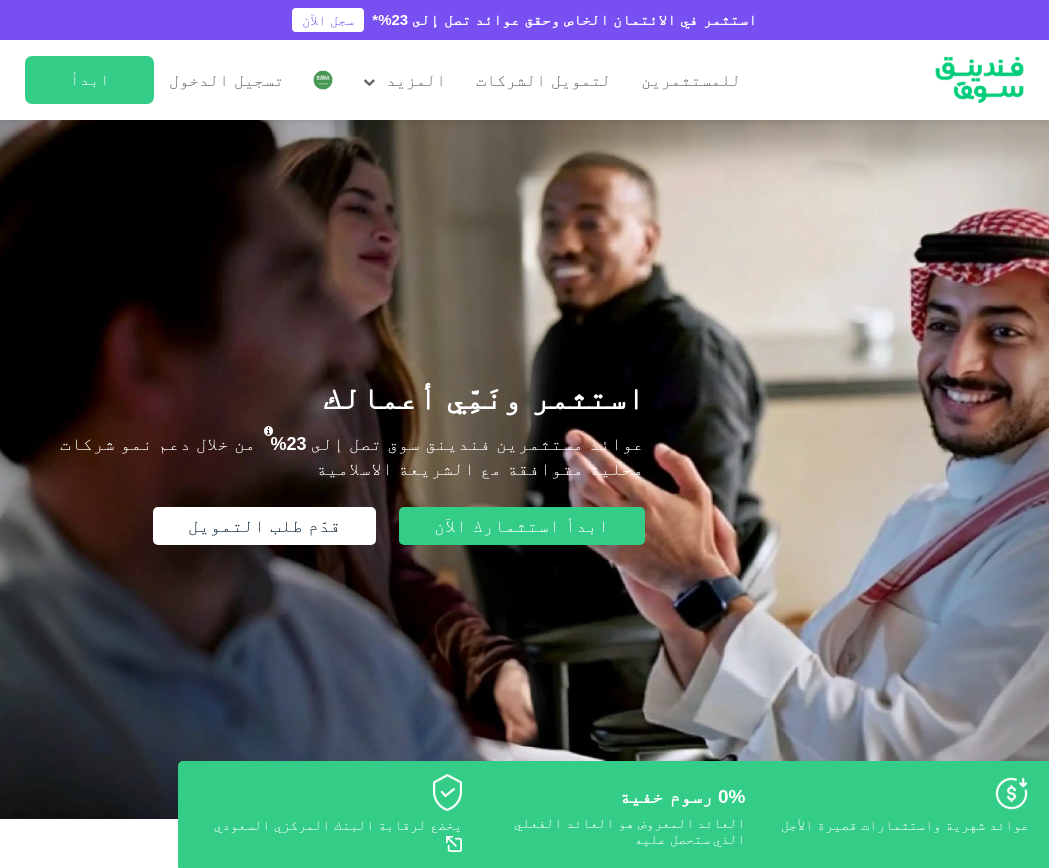 scroll, scrollTop: 0, scrollLeft: 0, axis: both 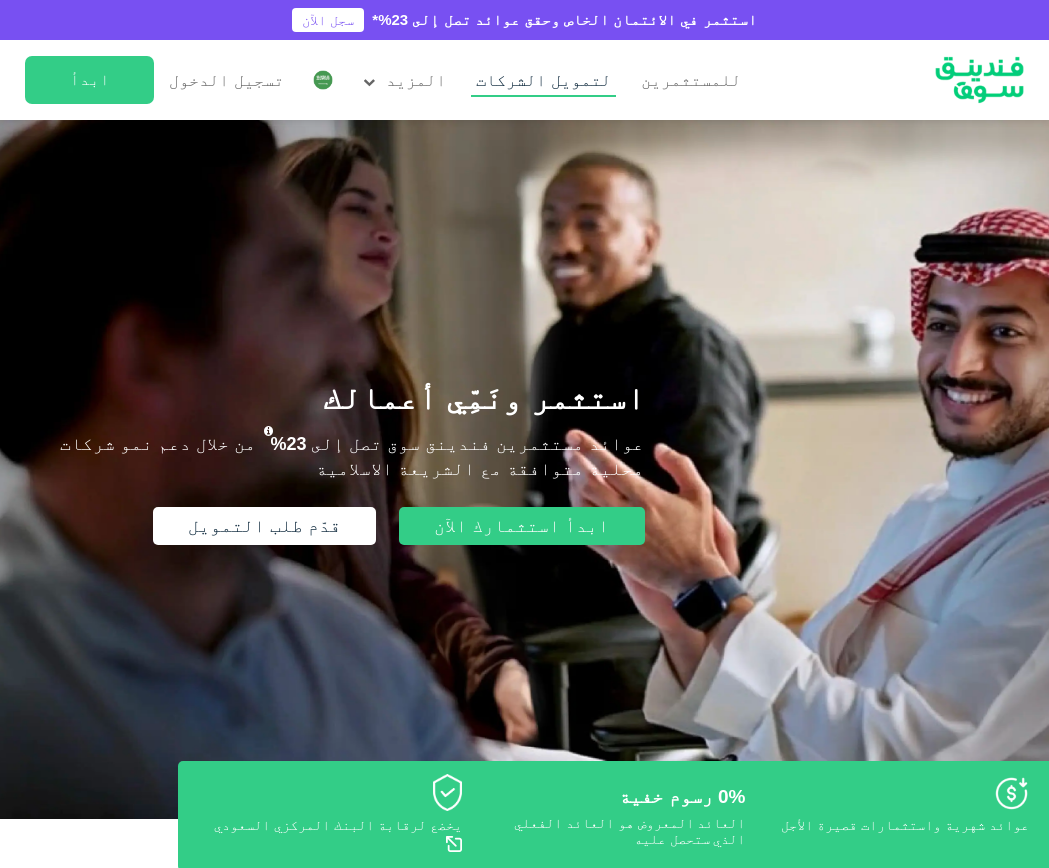 click on "لتمويل الشركات" at bounding box center (543, 80) 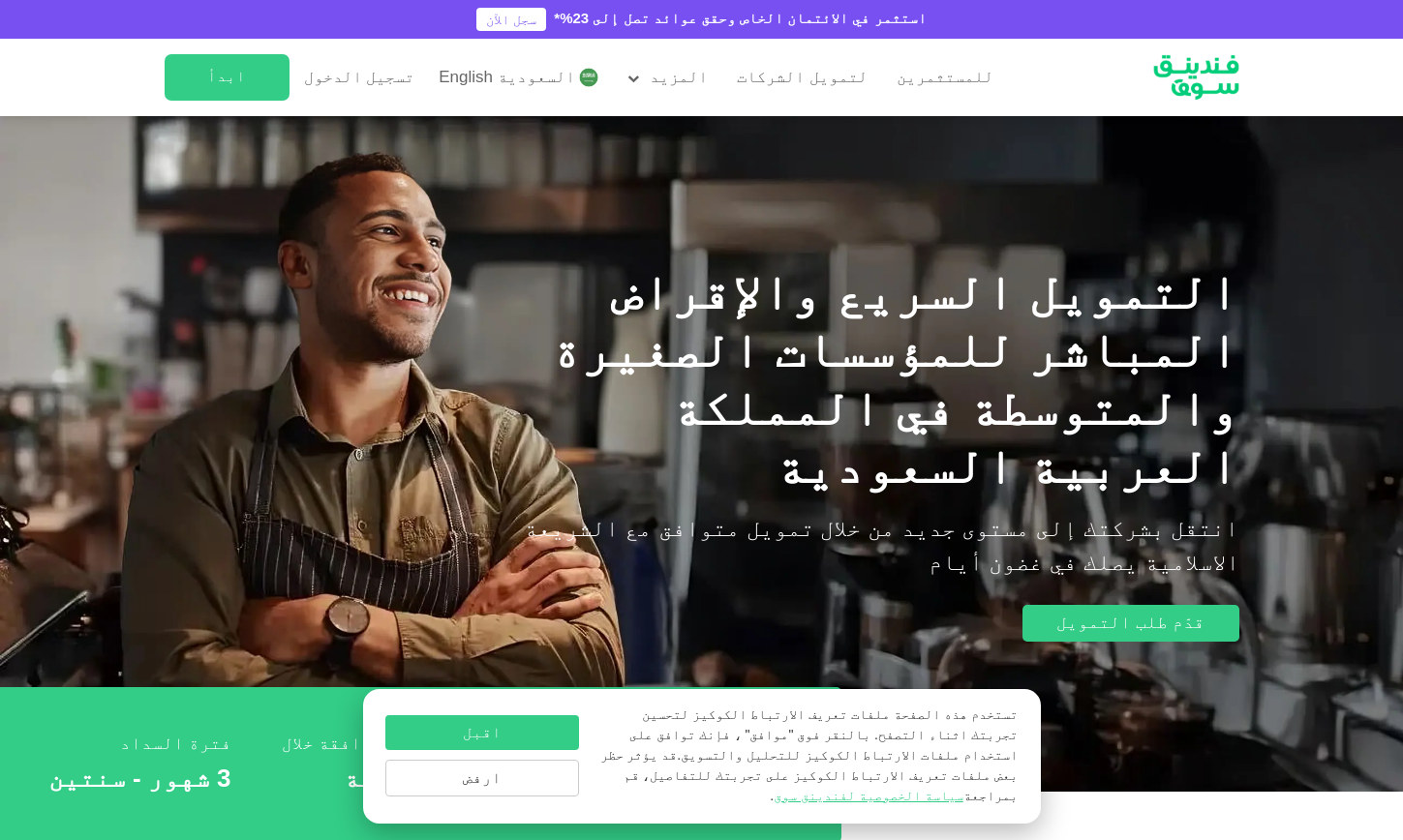 scroll, scrollTop: 57, scrollLeft: 0, axis: vertical 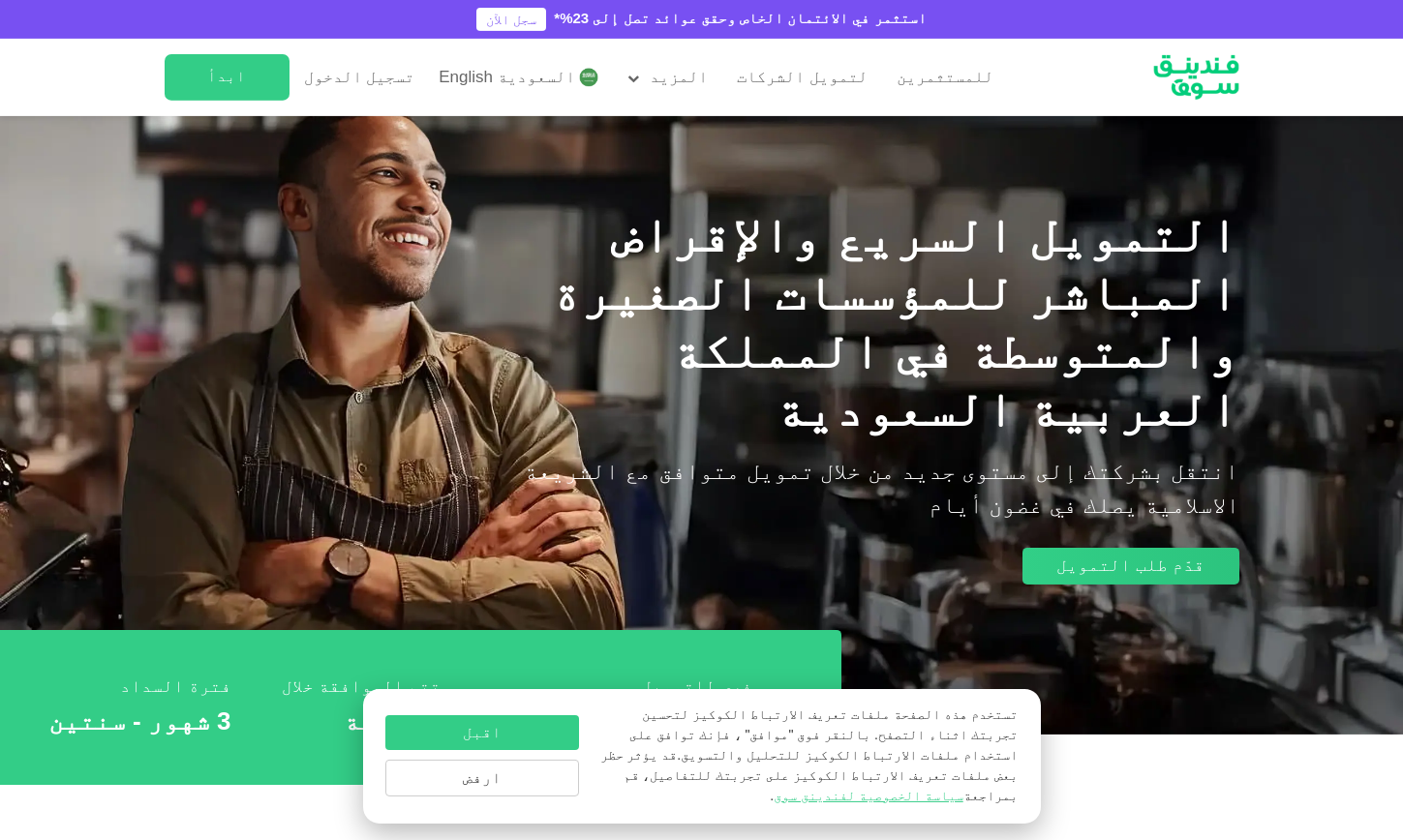 click on "قدّم طلب التمويل" at bounding box center [1130, 566] 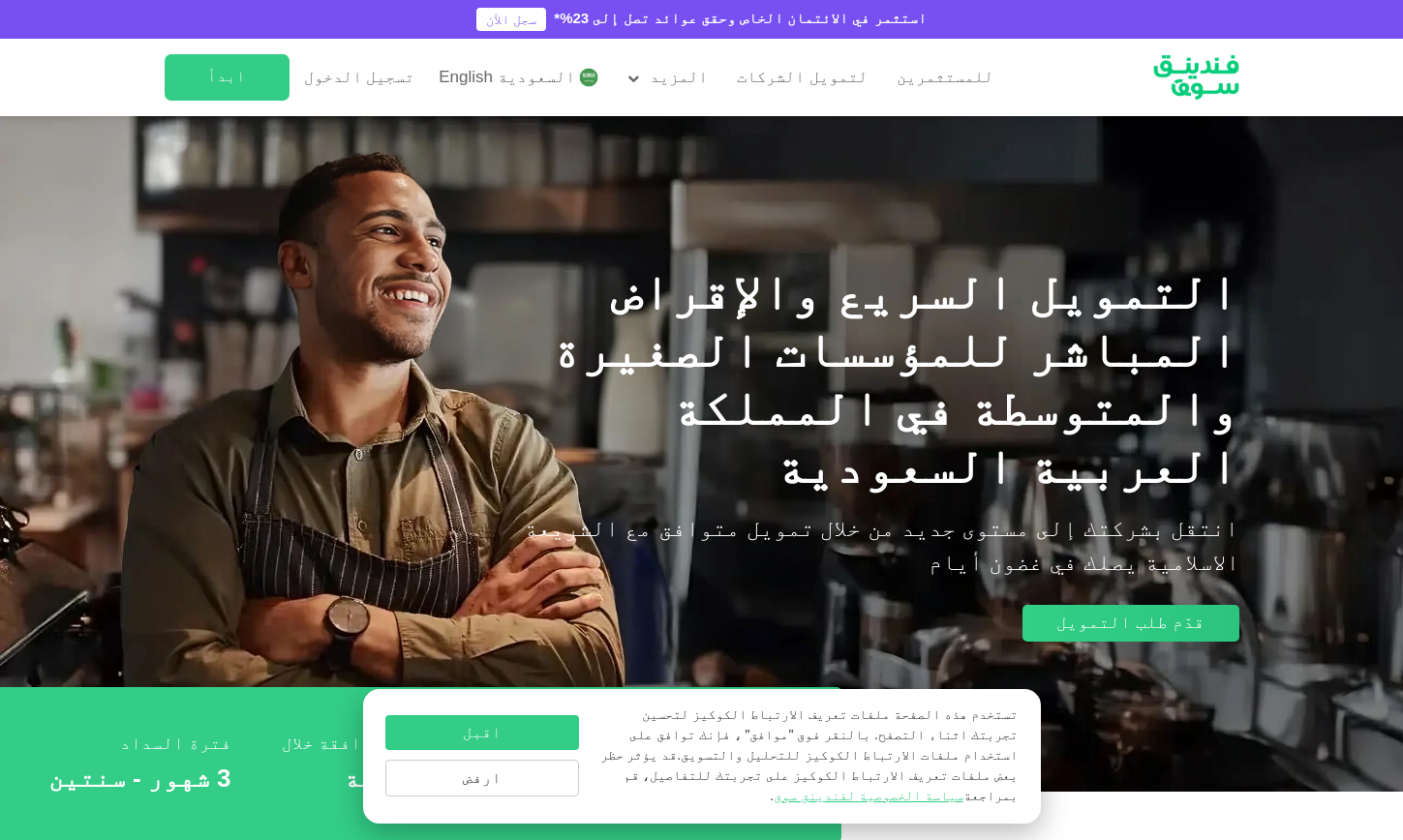 scroll, scrollTop: 176, scrollLeft: 0, axis: vertical 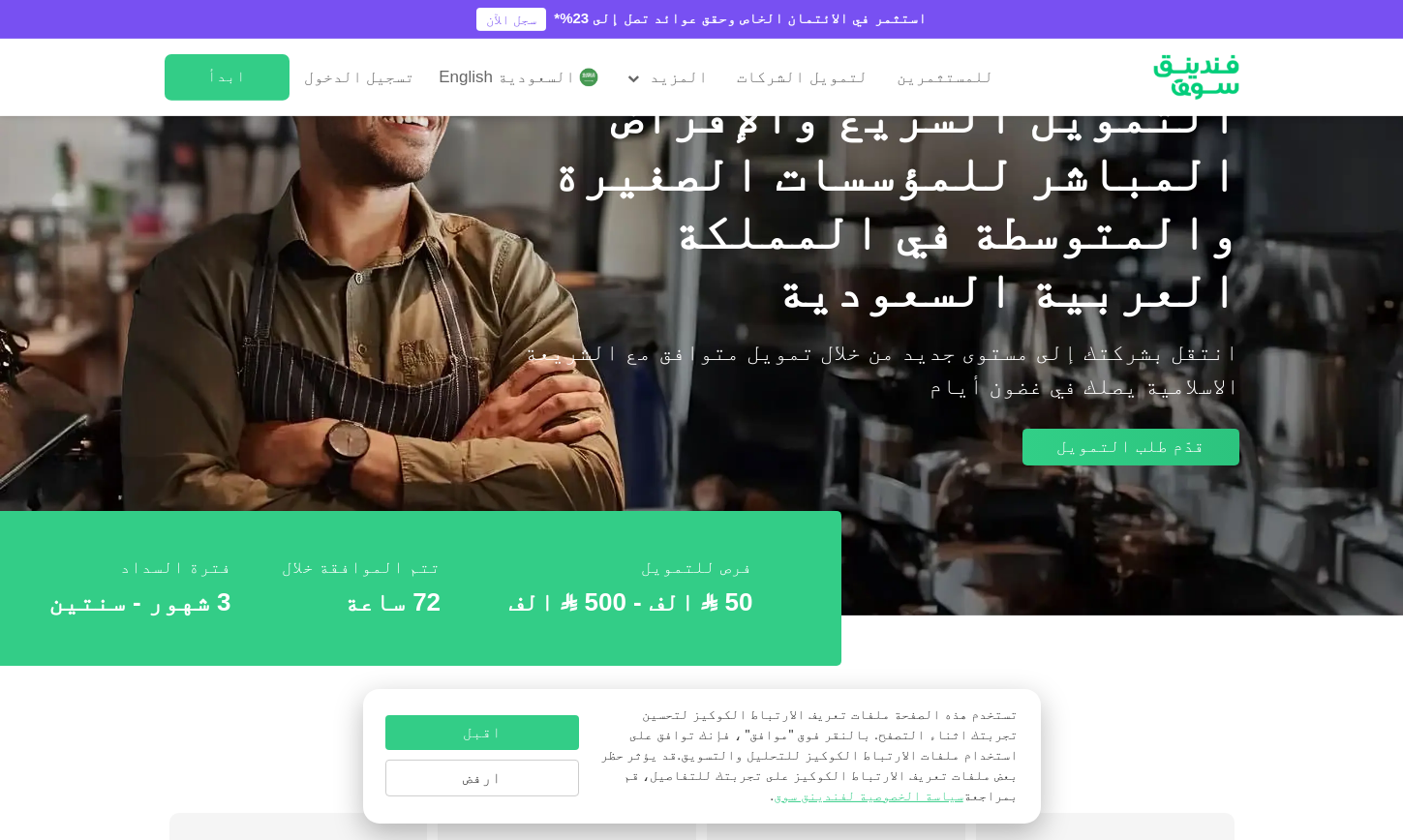 click on "قدّم طلب التمويل" at bounding box center [1130, 447] 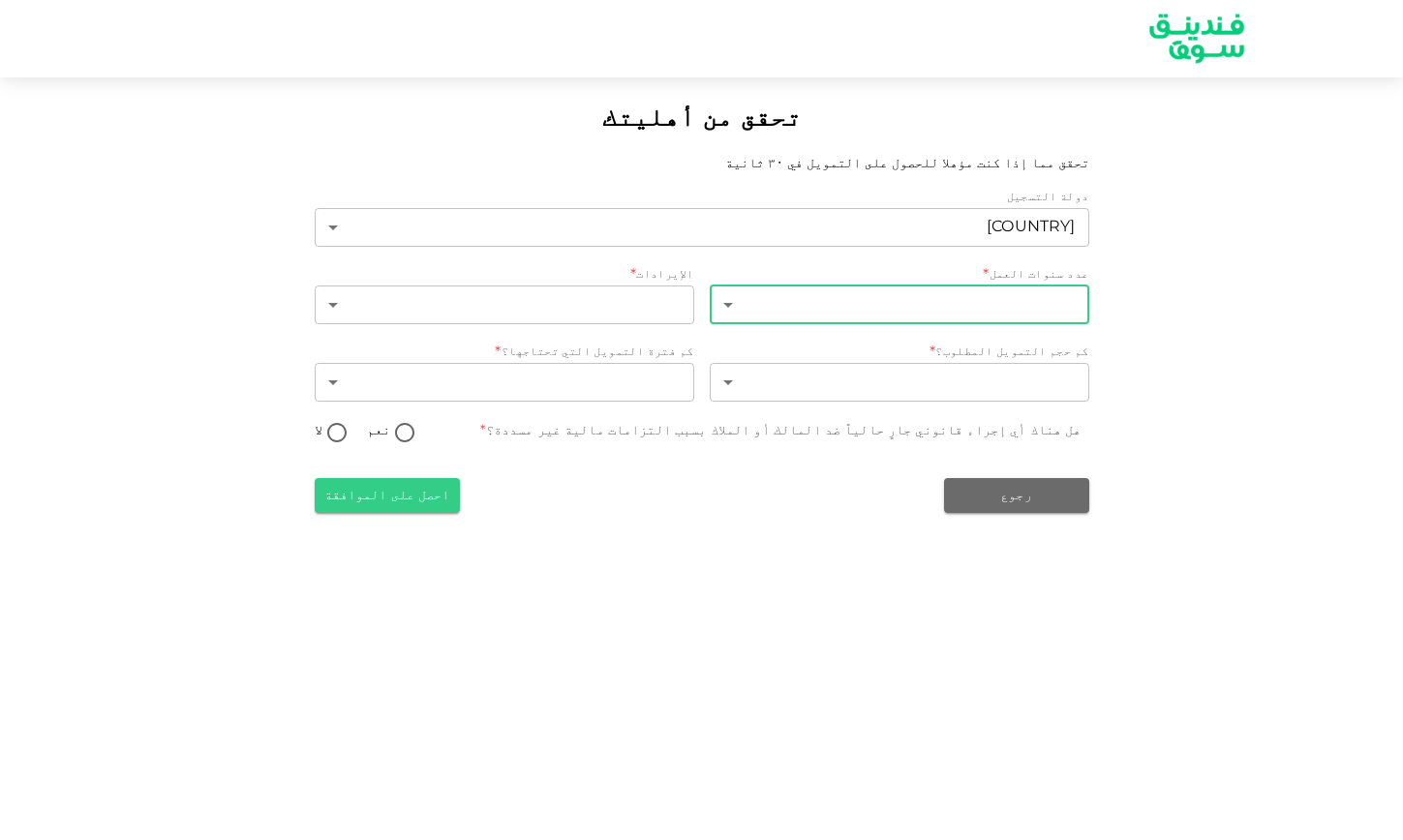 scroll, scrollTop: 0, scrollLeft: 0, axis: both 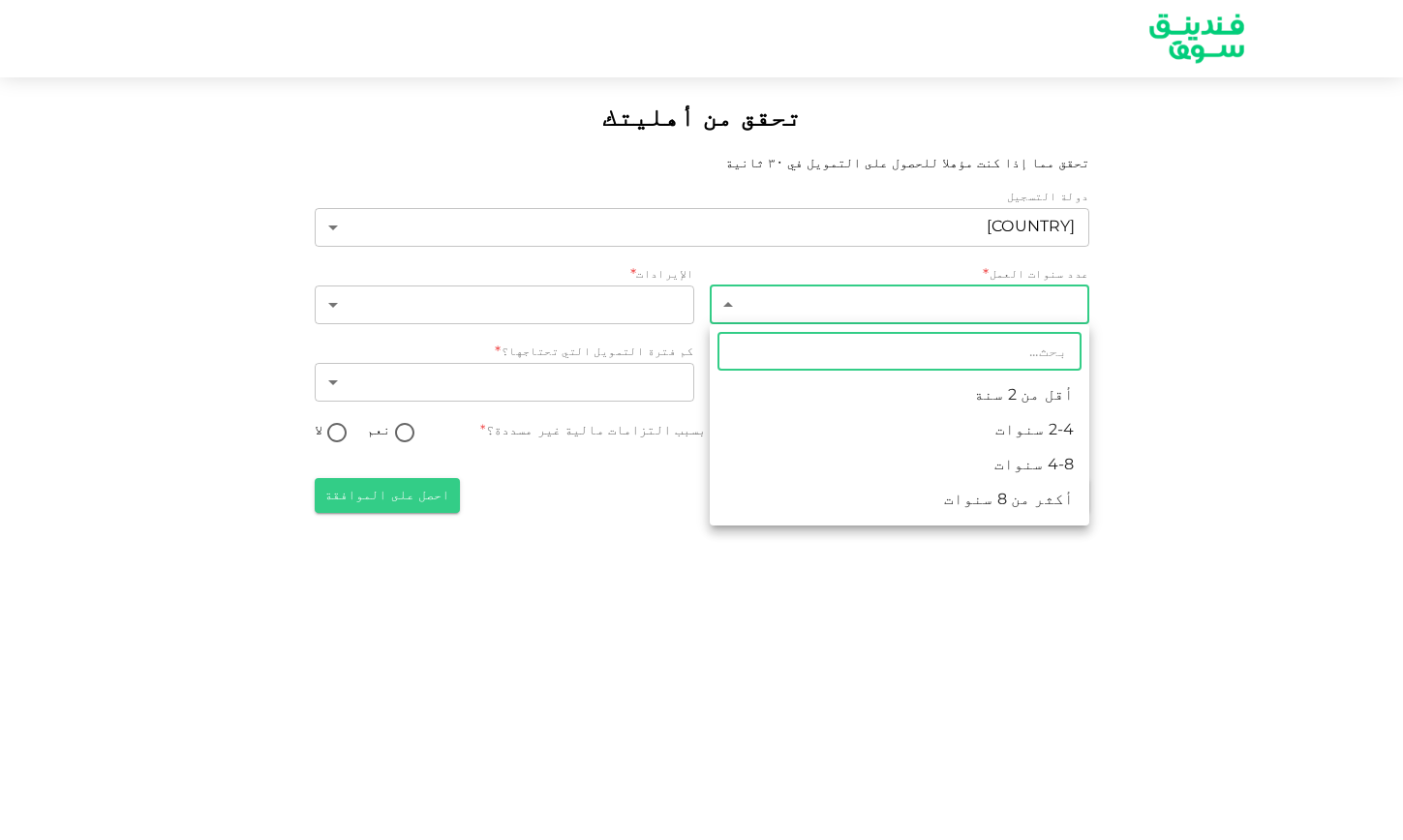 click on "أقل من 2 سنة" at bounding box center (900, 396) 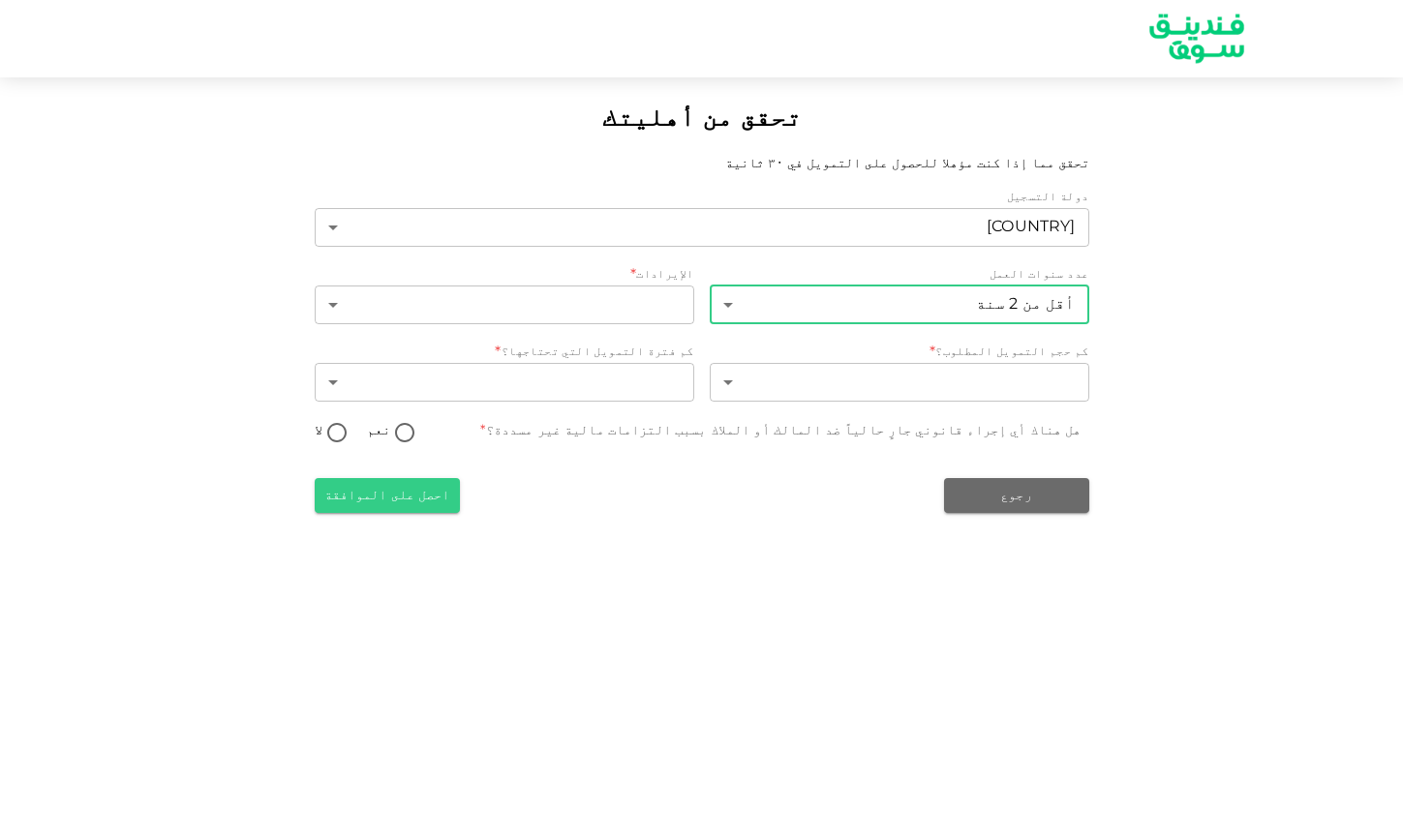 type on "1" 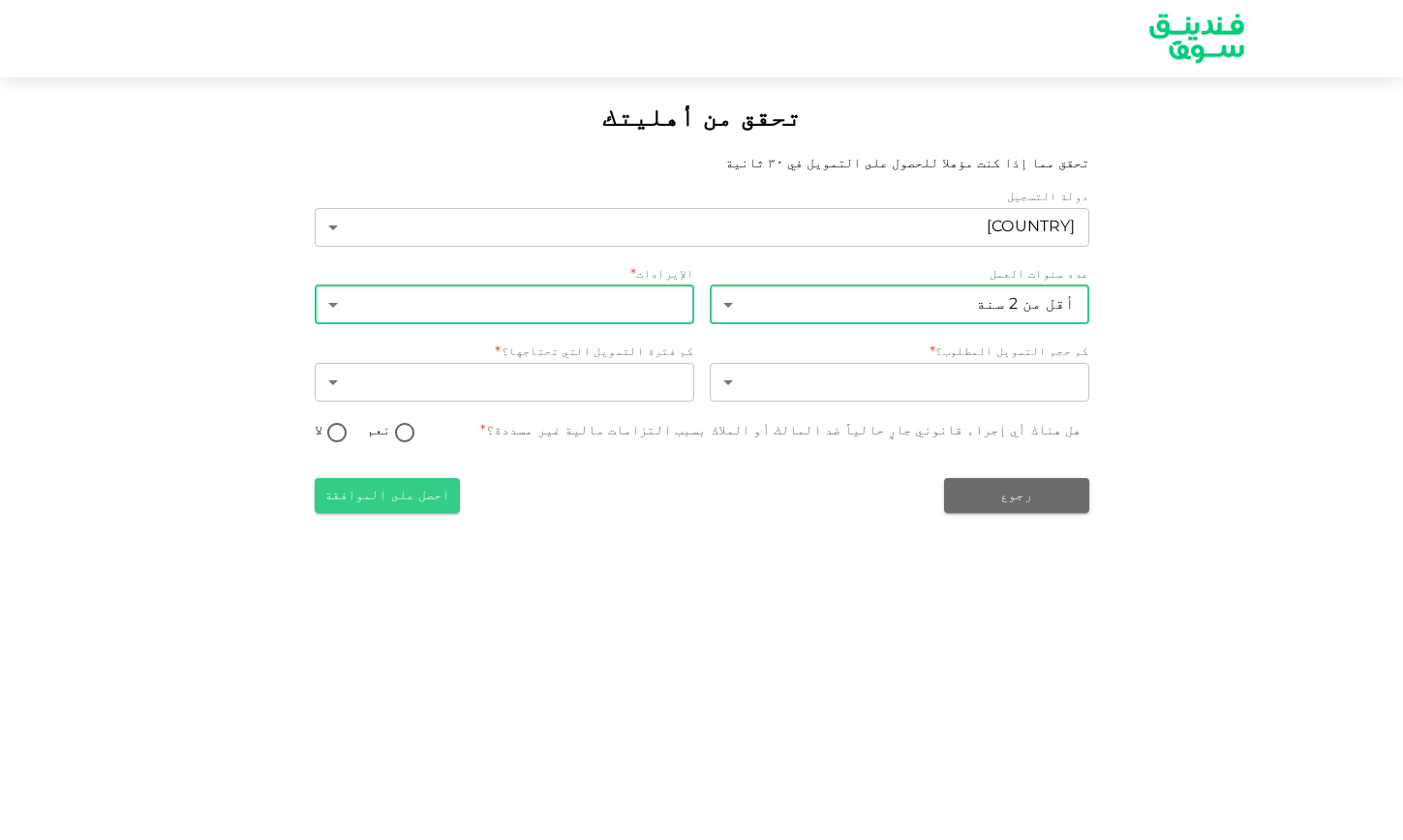 click on "تحقق من أهليتك تحقق مما إذا كنت مؤهلا للحصول على التمويل في ٣٠ ثانية   دولة التسجيل المملكة العربية السعودية 2 ​   عدد سنوات العمل أقل من 2 سنة 1 ​   الإيرادات * ​ ​   كم حجم التمويل المطلوب؟ * ​ ​   كم فترة التمويل التي تحتاجها؟ * ​ ​ هل هناك أي إجراء قانوني جارٍ حالياً ضد المالك أو الملاك بسبب التزامات مالية غير مسددة؟ * نعم لا رجوع احصل على الموافقة" at bounding box center [701, 420] 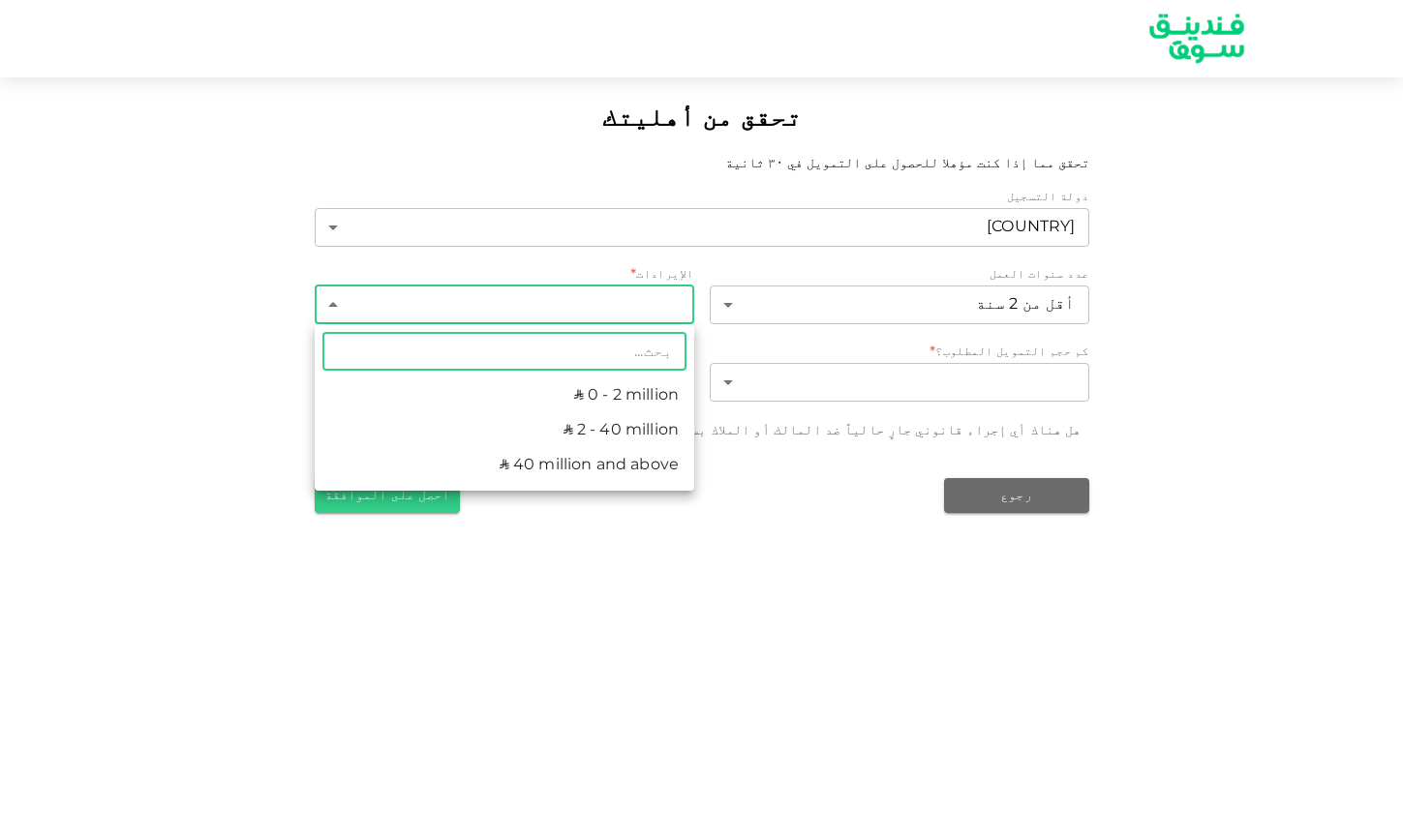 click on "ʢ 0 - 2 million" at bounding box center (504, 396) 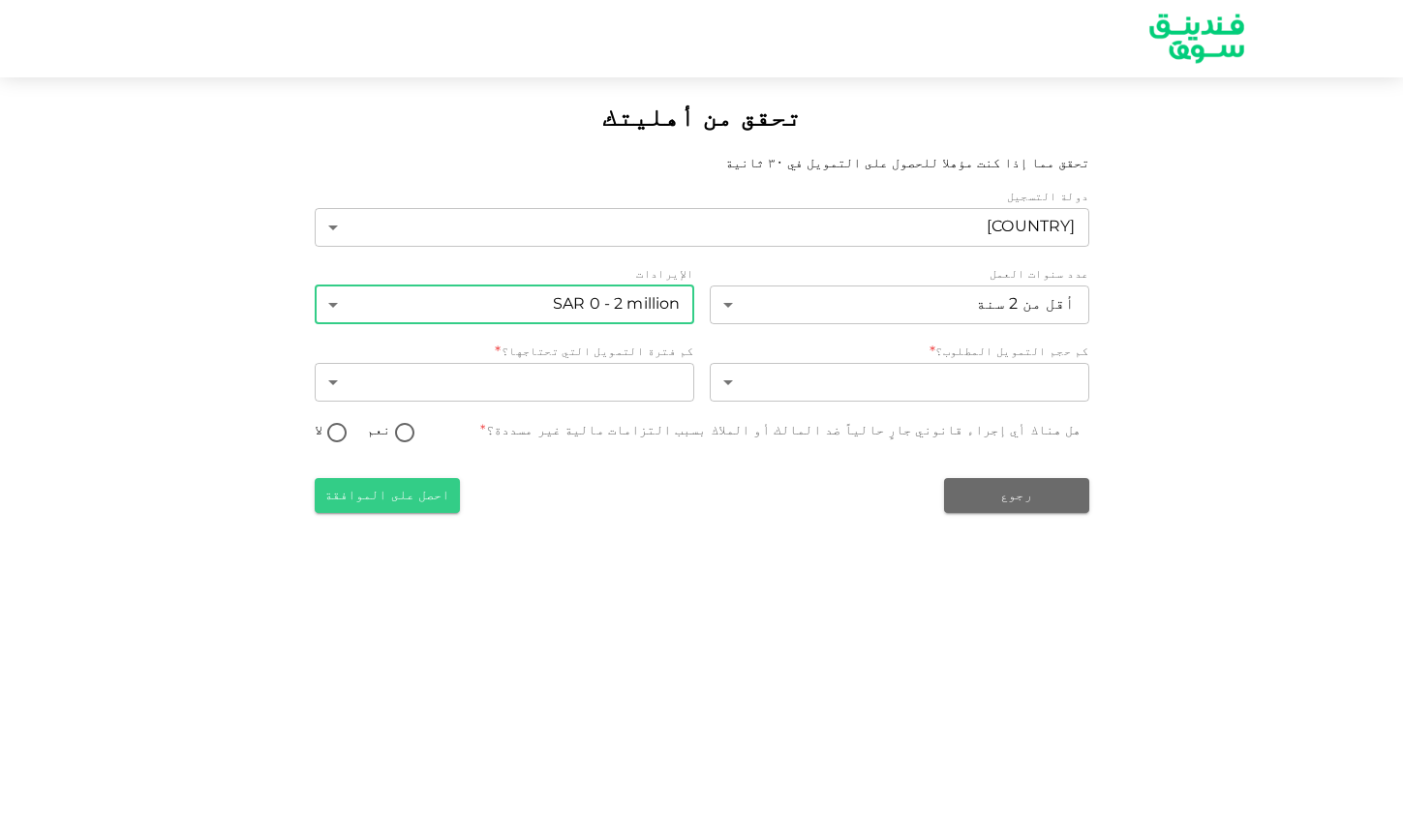 type on "1" 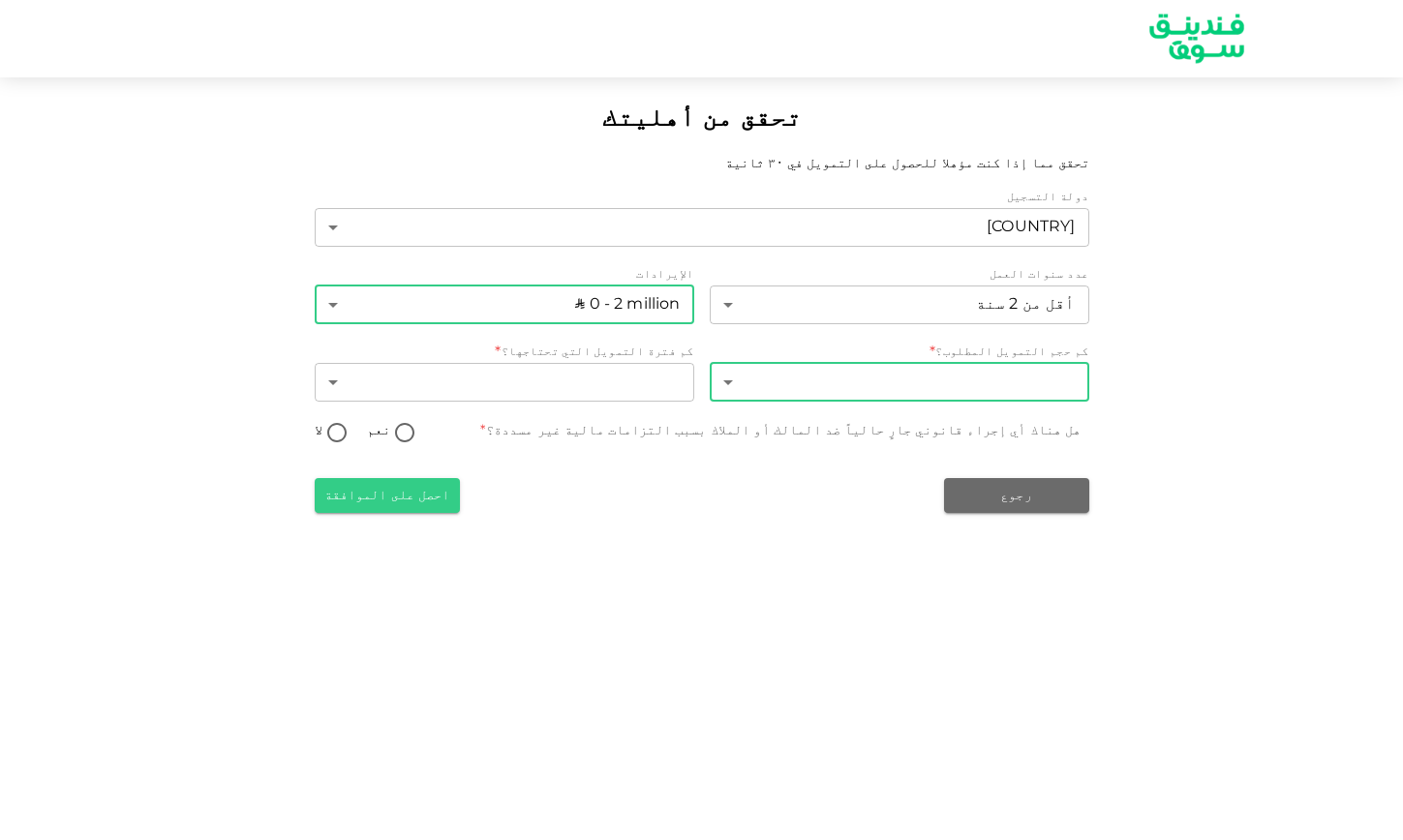 click on "تحقق من أهليتك تحقق مما إذا كنت مؤهلا للحصول على التمويل في ٣٠ ثانية   دولة التسجيل المملكة العربية السعودية 2 ​   عدد سنوات العمل أقل من 2 سنة 1 ​   الإيرادات ʢ 0 - 2 million 1 ​   كم حجم التمويل المطلوب؟ * ​ ​   كم فترة التمويل التي تحتاجها؟ * ​ ​ هل هناك أي إجراء قانوني جارٍ حالياً ضد المالك أو الملاك بسبب التزامات مالية غير مسددة؟ * نعم لا رجوع احصل على الموافقة" at bounding box center (701, 420) 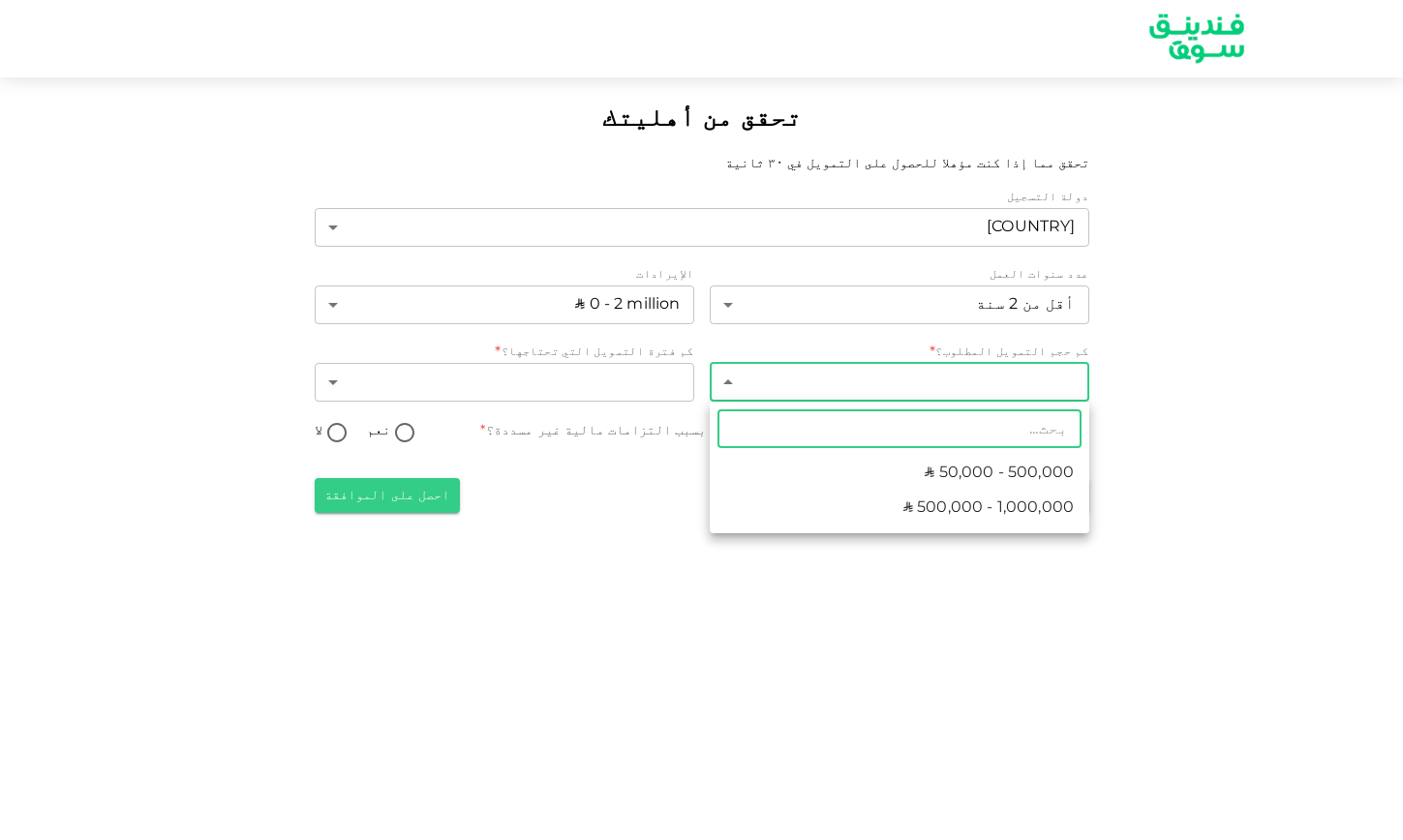click on "ʢ 50,000 - 500,000" at bounding box center [900, 473] 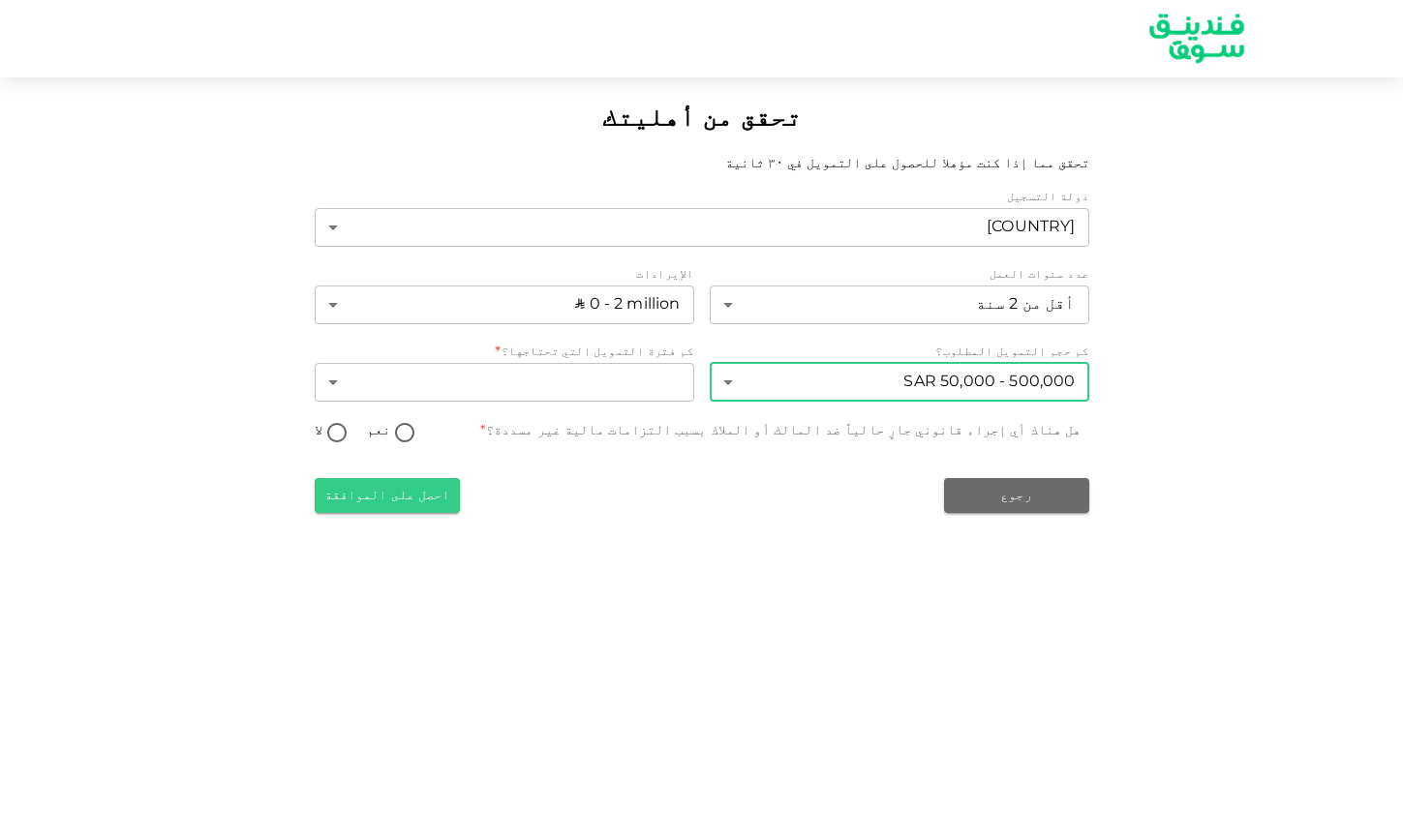 type on "1" 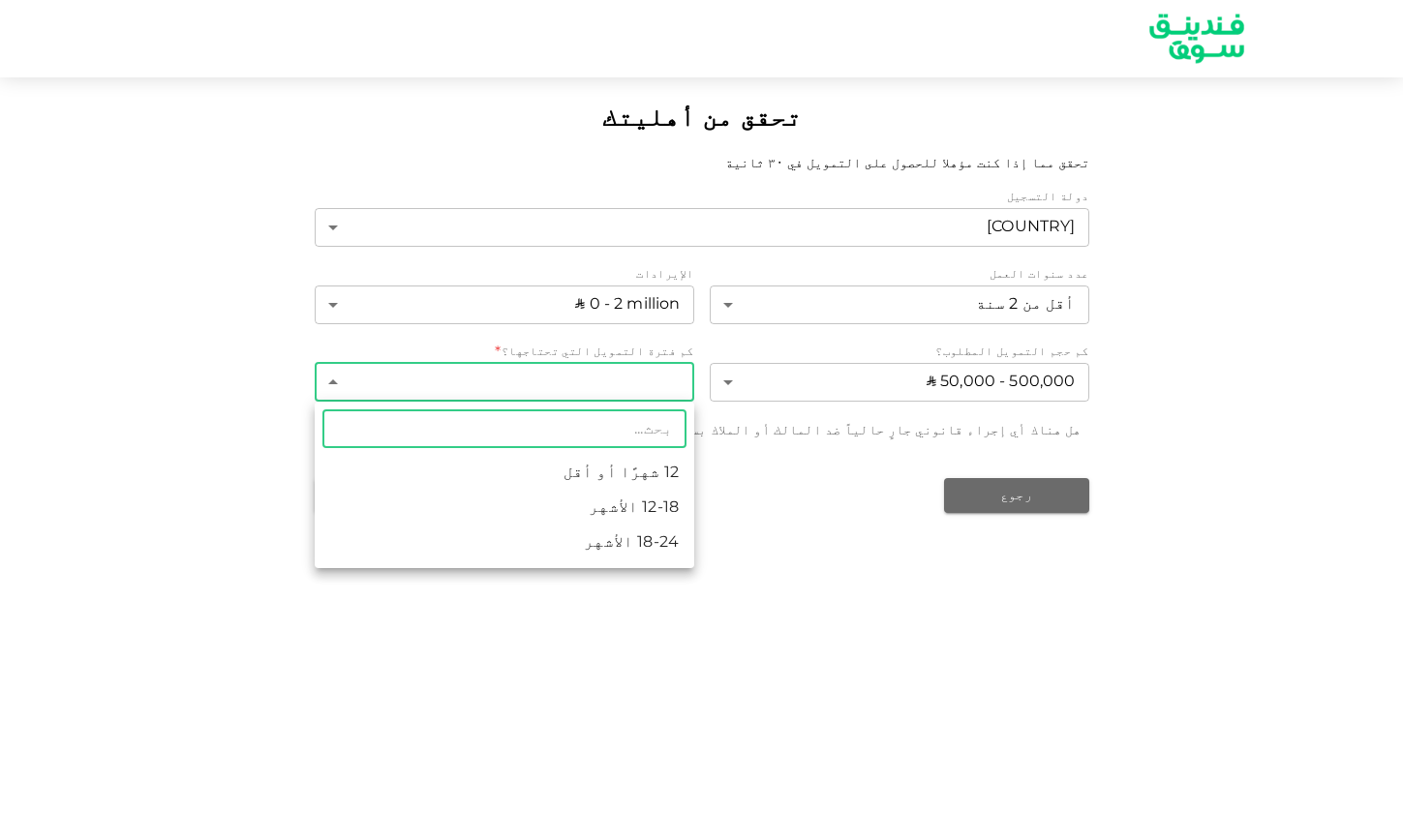 click on "تحقق من أهليتك تحقق مما إذا كنت مؤهلا للحصول على التمويل في ٣٠ ثانية   دولة التسجيل المملكة العربية السعودية 2 ​   عدد سنوات العمل أقل من 2 سنة 1 ​   الإيرادات ʢ 0 - 2 million 1 ​   كم حجم التمويل المطلوب؟ ʢ 50,000 - 500,000 1 ​   كم فترة التمويل التي تحتاجها؟ * ​ ​ هل هناك أي إجراء قانوني جارٍ حالياً ضد المالك أو الملاك بسبب التزامات مالية غير مسددة؟ * نعم لا رجوع احصل على الموافقة
​ 12 شهرًا أو أقل 12-18 الأشهر 18-24 الأشهر" at bounding box center [701, 420] 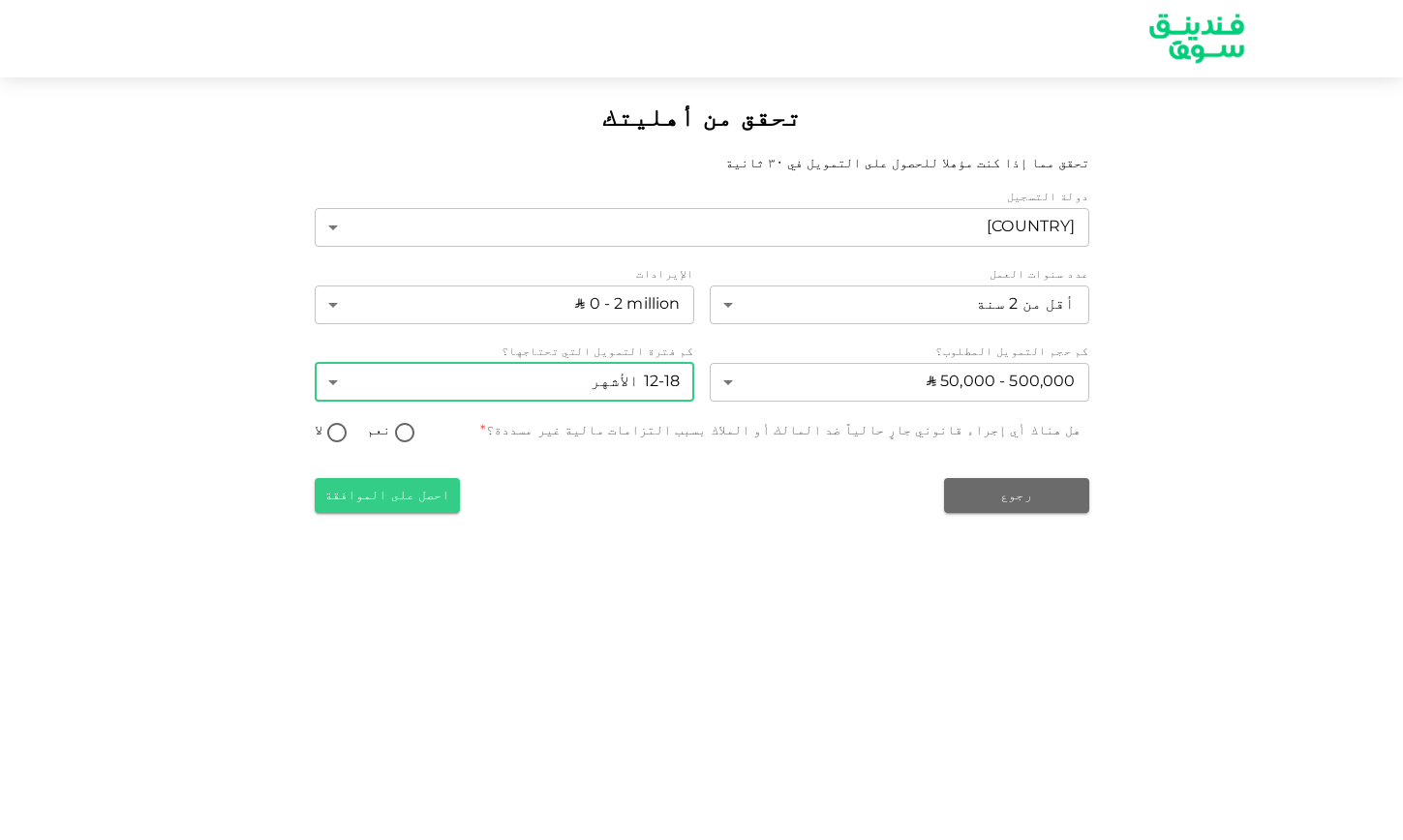 type on "2" 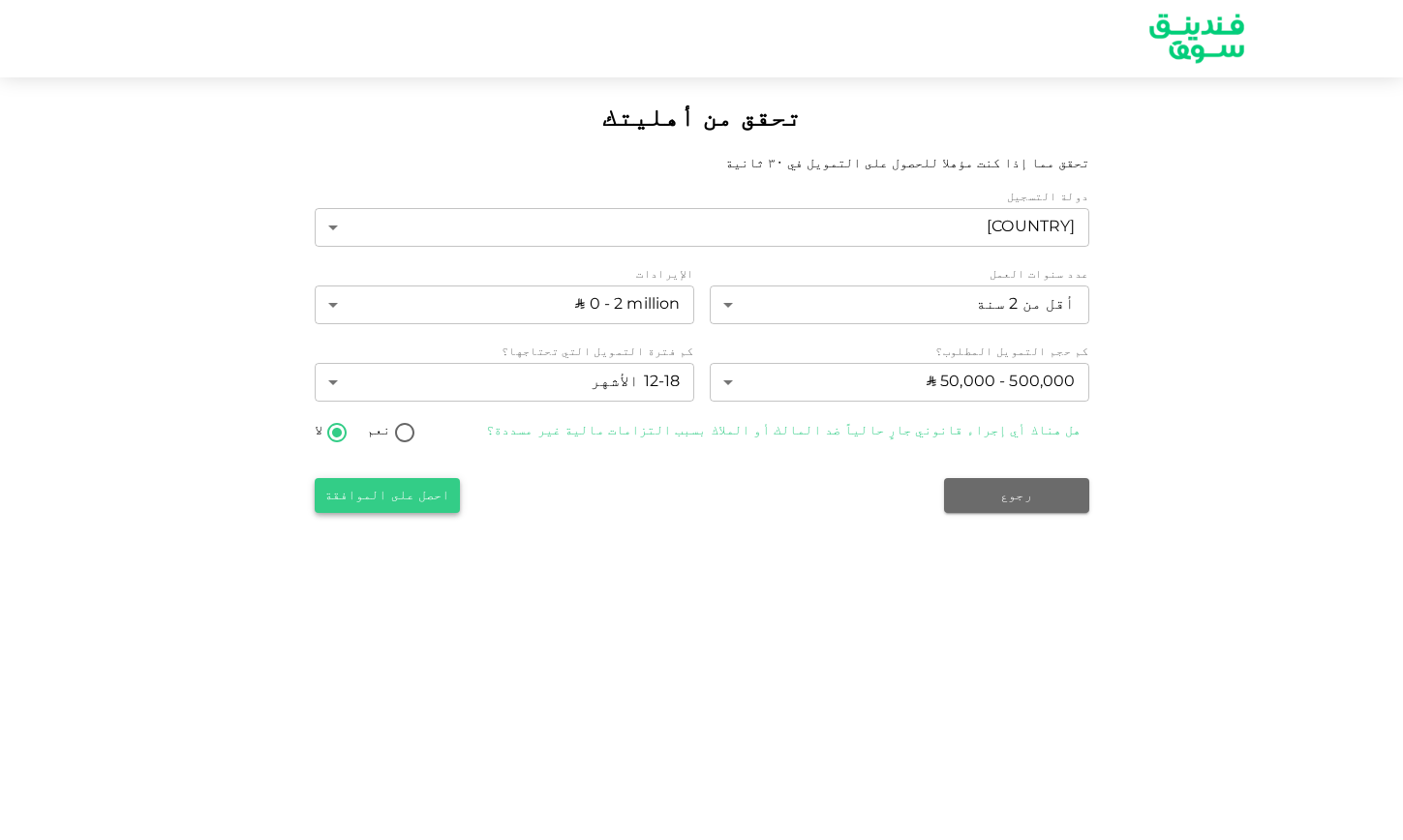 click on "احصل على الموافقة" at bounding box center (387, 495) 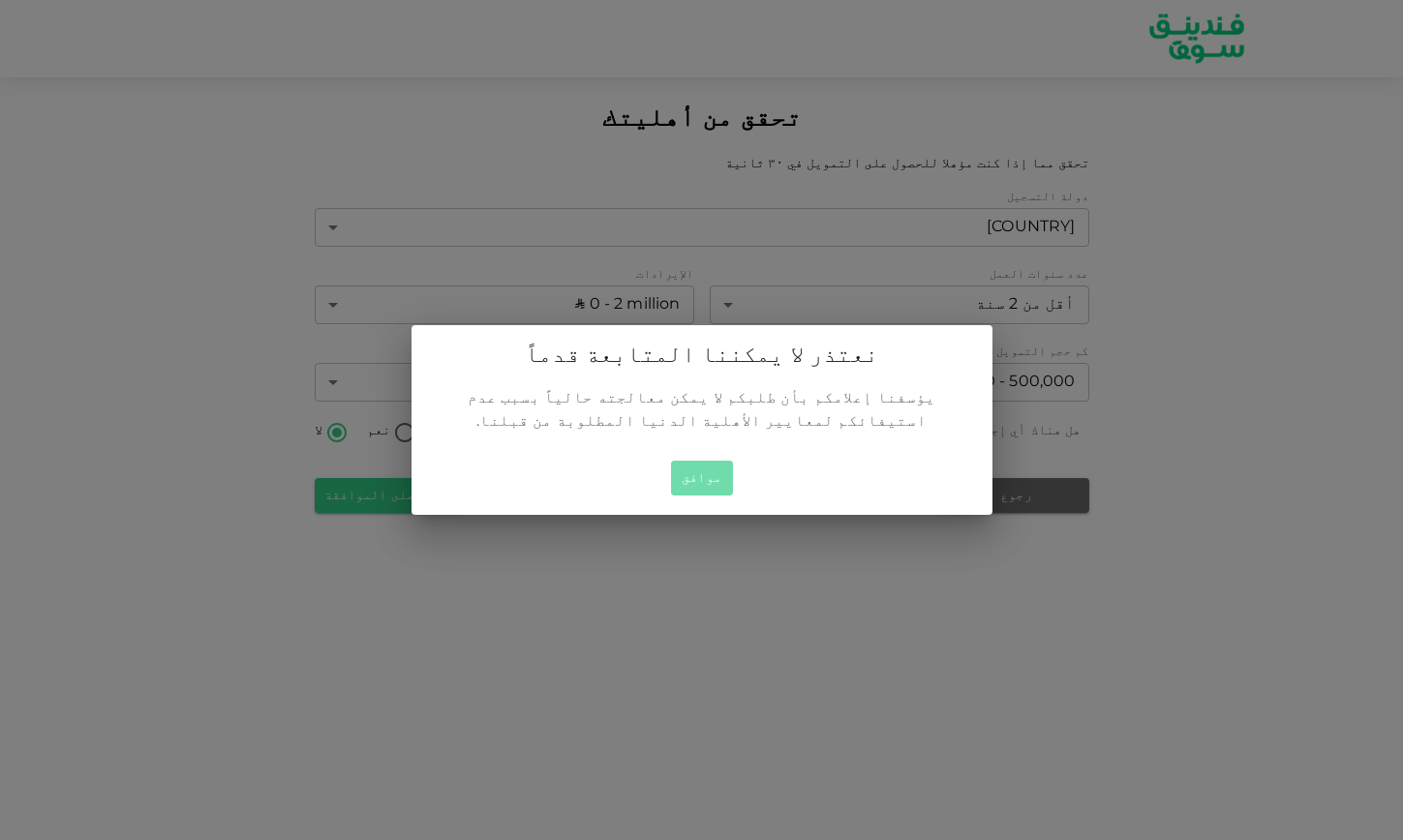 click on "موافق" at bounding box center (702, 478) 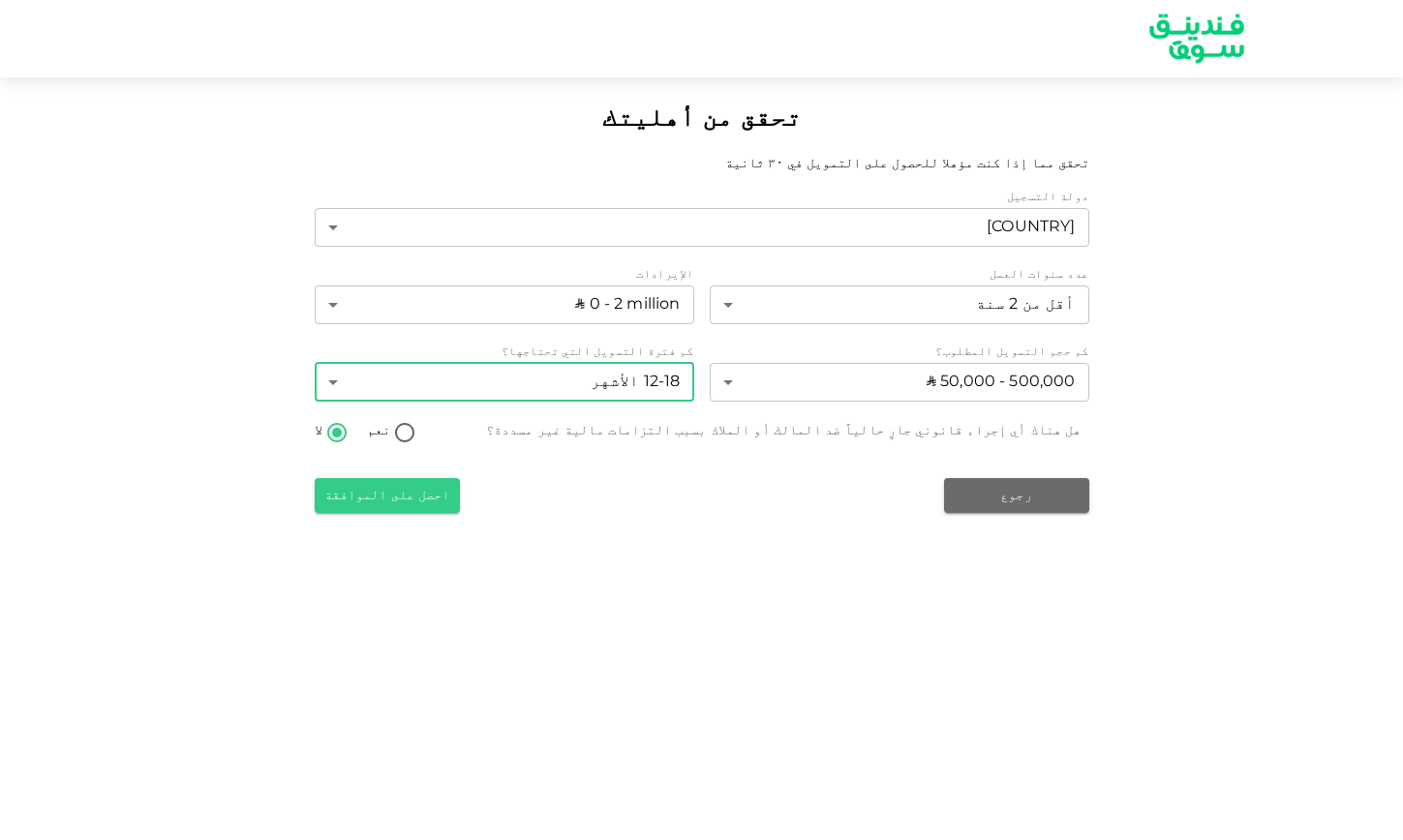 click on "تحقق من أهليتك تحقق مما إذا كنت مؤهلا للحصول على التمويل في ٣٠ ثانية   دولة التسجيل المملكة العربية السعودية 2 ​   عدد سنوات العمل أقل من 2 سنة 1 ​   الإيرادات ʢ 0 - 2 million 1 ​   كم حجم التمويل المطلوب؟ ʢ 50,000 - 500,000 1 ​   كم فترة التمويل التي تحتاجها؟ 12-18 الأشهر 2 ​ هل هناك أي إجراء قانوني جارٍ حالياً ضد المالك أو الملاك بسبب التزامات مالية غير مسددة؟ نعم لا رجوع احصل على الموافقة" at bounding box center (701, 420) 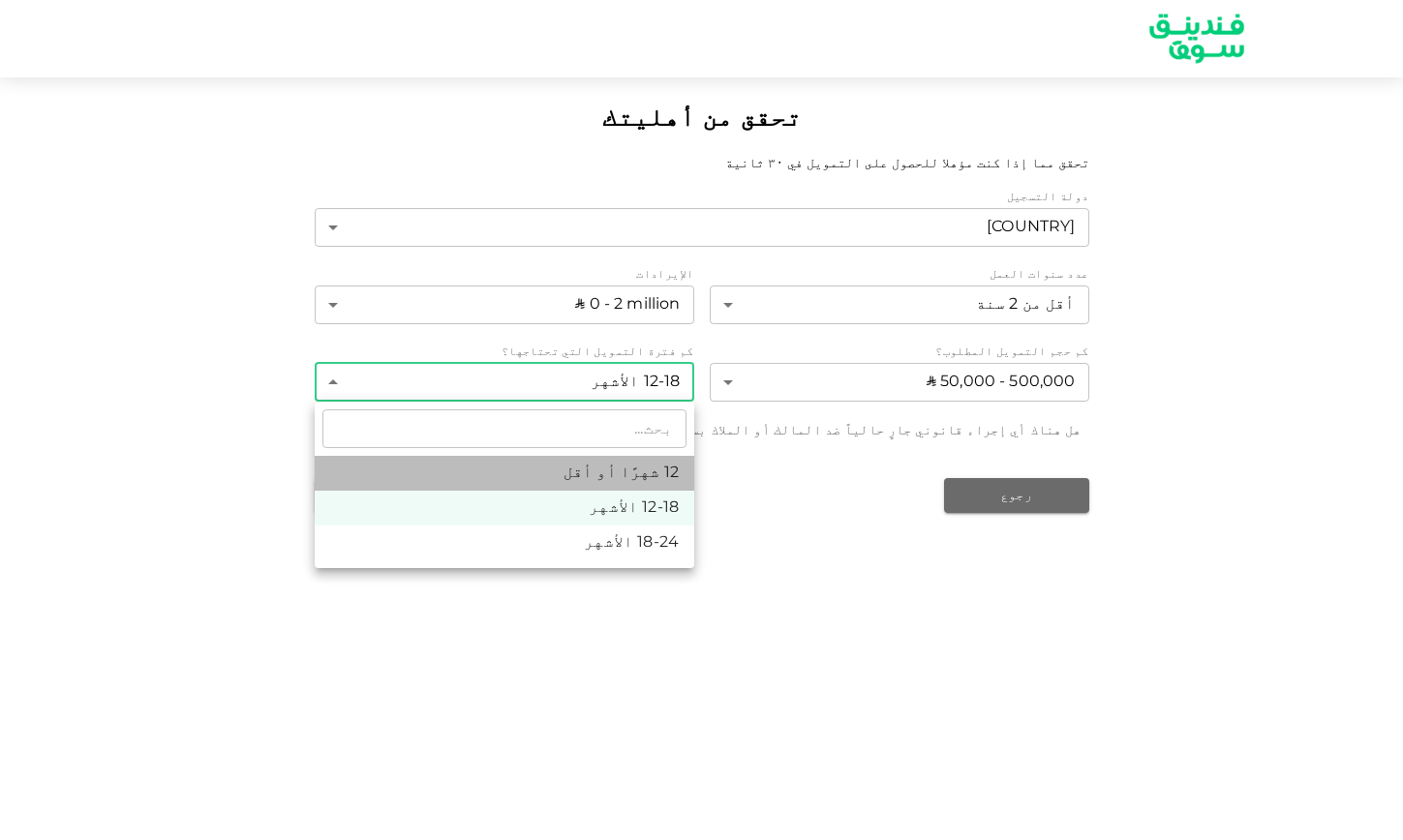 click on "12 شهرًا أو أقل" at bounding box center [504, 473] 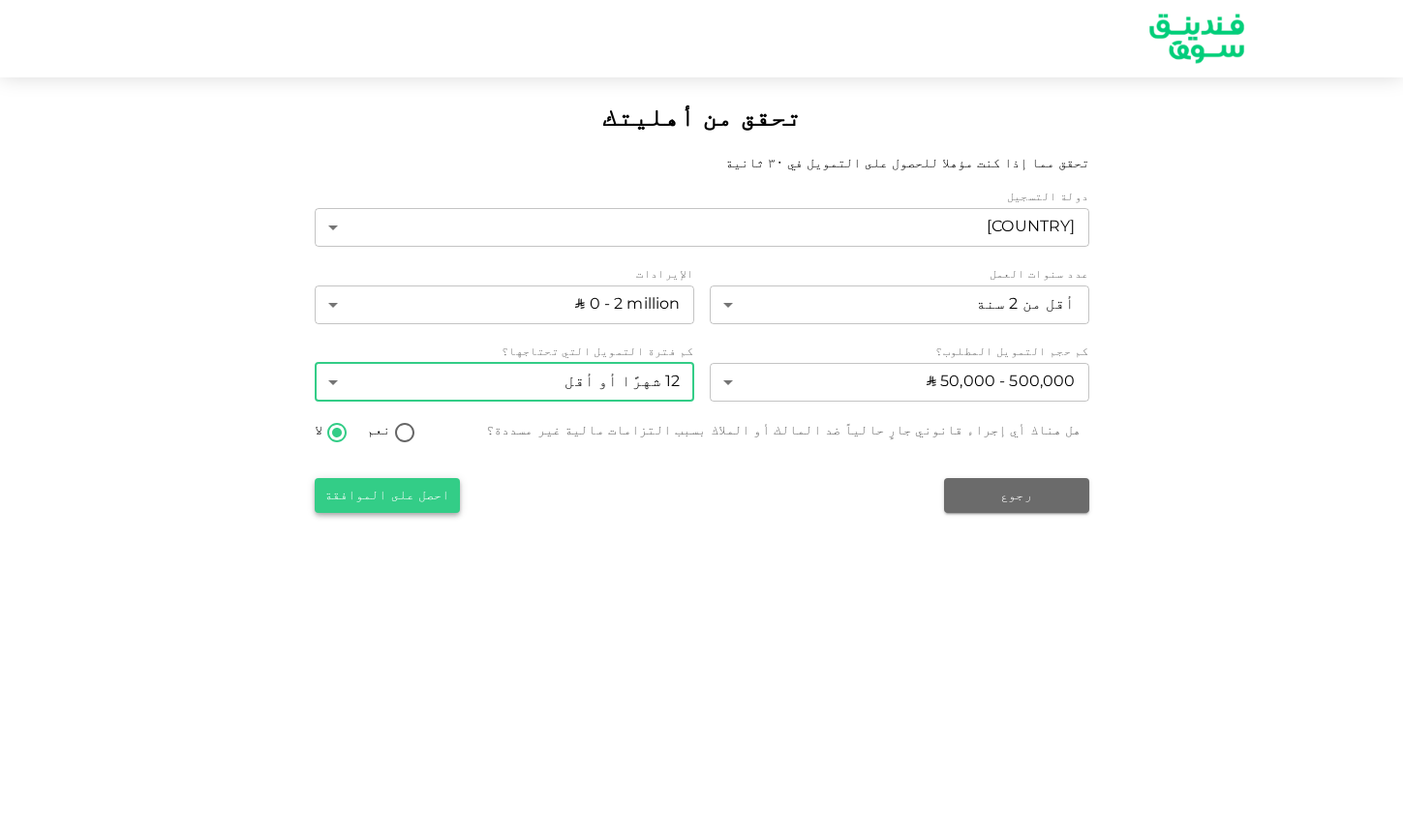 click on "احصل على الموافقة" at bounding box center (387, 495) 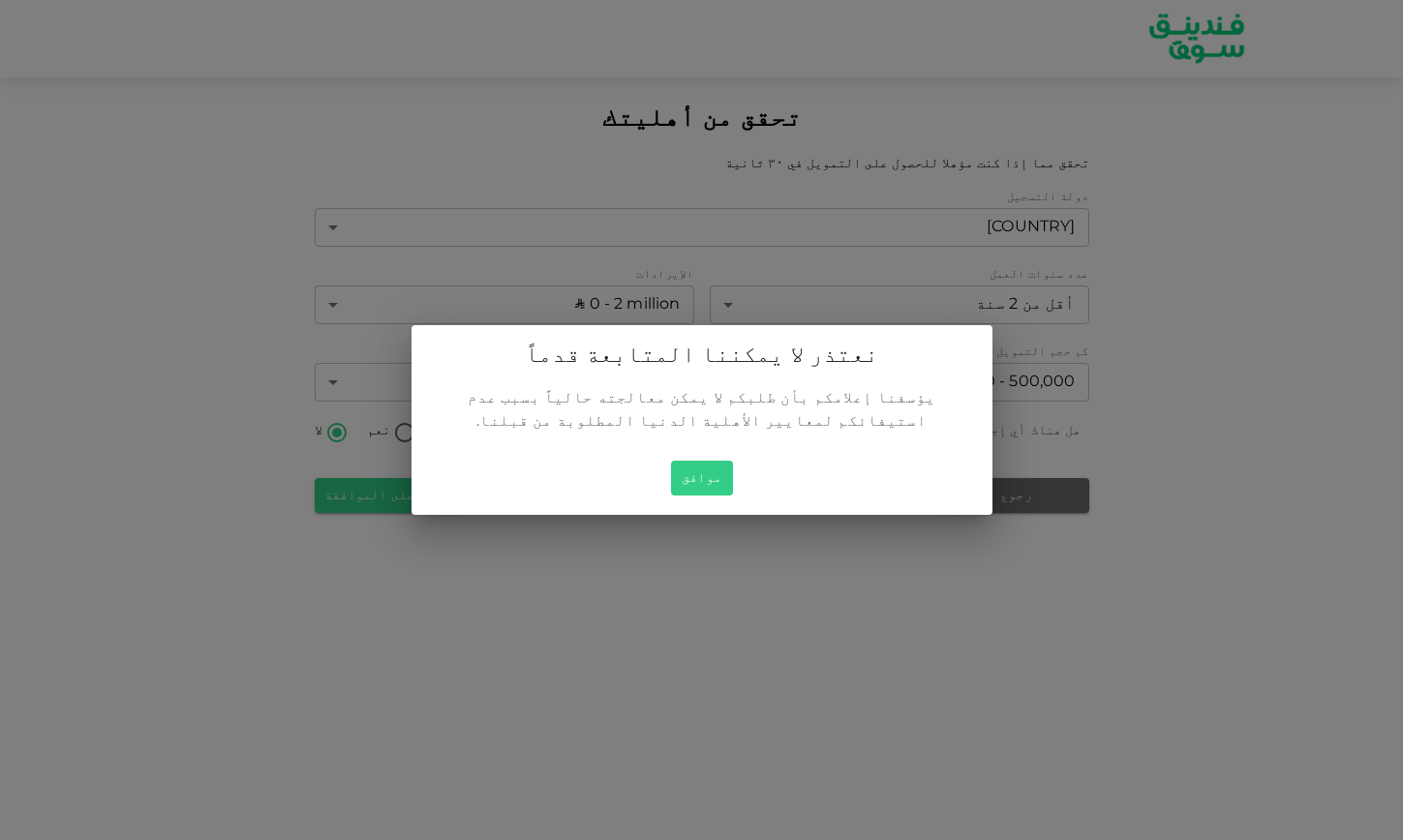 click on "موافق" at bounding box center (702, 478) 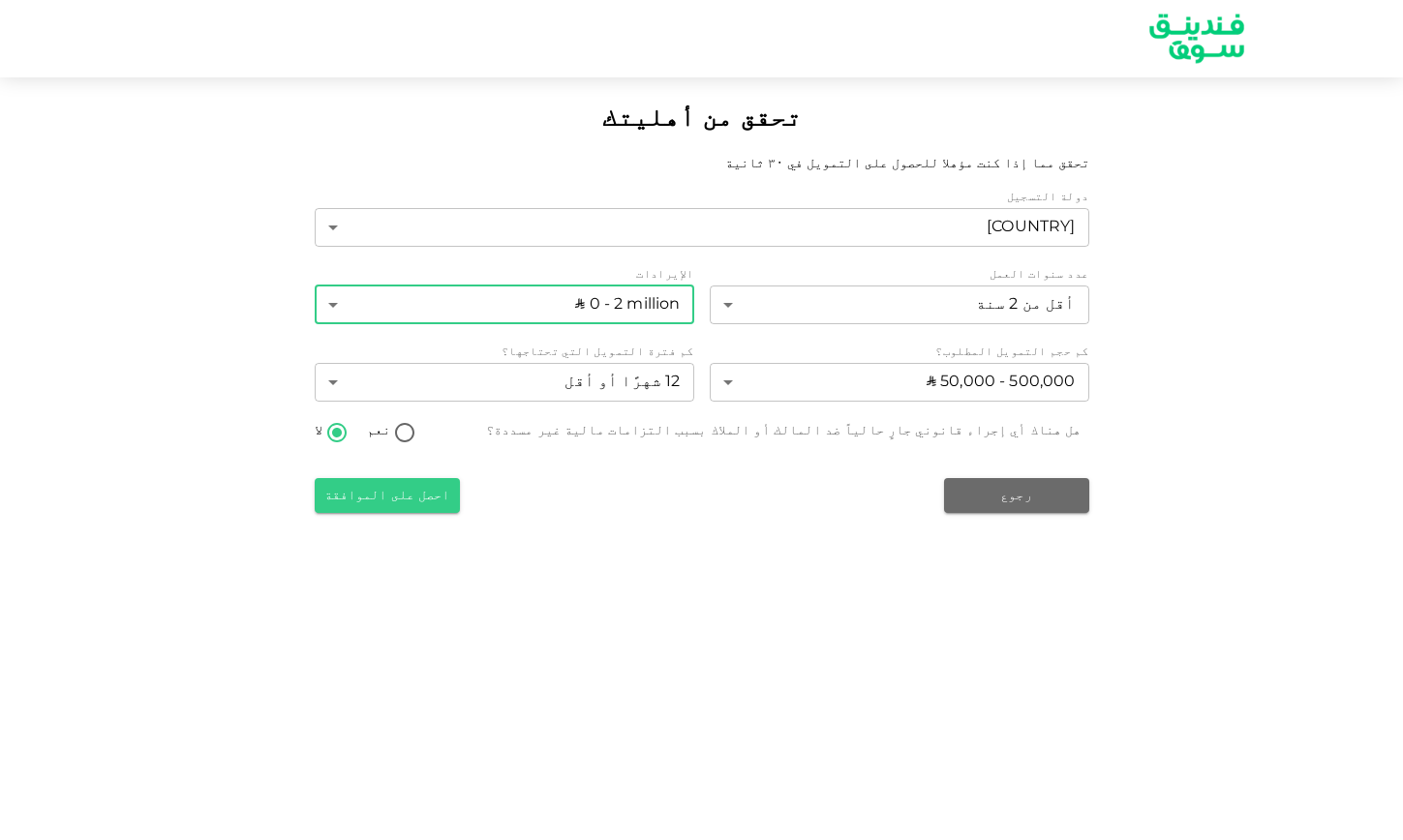 click on "تحقق من أهليتك تحقق مما إذا كنت مؤهلا للحصول على التمويل في ٣٠ ثانية   دولة التسجيل المملكة العربية السعودية 2 ​   عدد سنوات العمل أقل من 2 سنة 1 ​   الإيرادات ʢ 0 - 2 million 1 ​   كم حجم التمويل المطلوب؟ ʢ 50,000 - 500,000 1 ​   كم فترة التمويل التي تحتاجها؟ 12 شهرًا أو أقل 1 ​ هل هناك أي إجراء قانوني جارٍ حالياً ضد المالك أو الملاك بسبب التزامات مالية غير مسددة؟ نعم لا رجوع احصل على الموافقة" at bounding box center [701, 420] 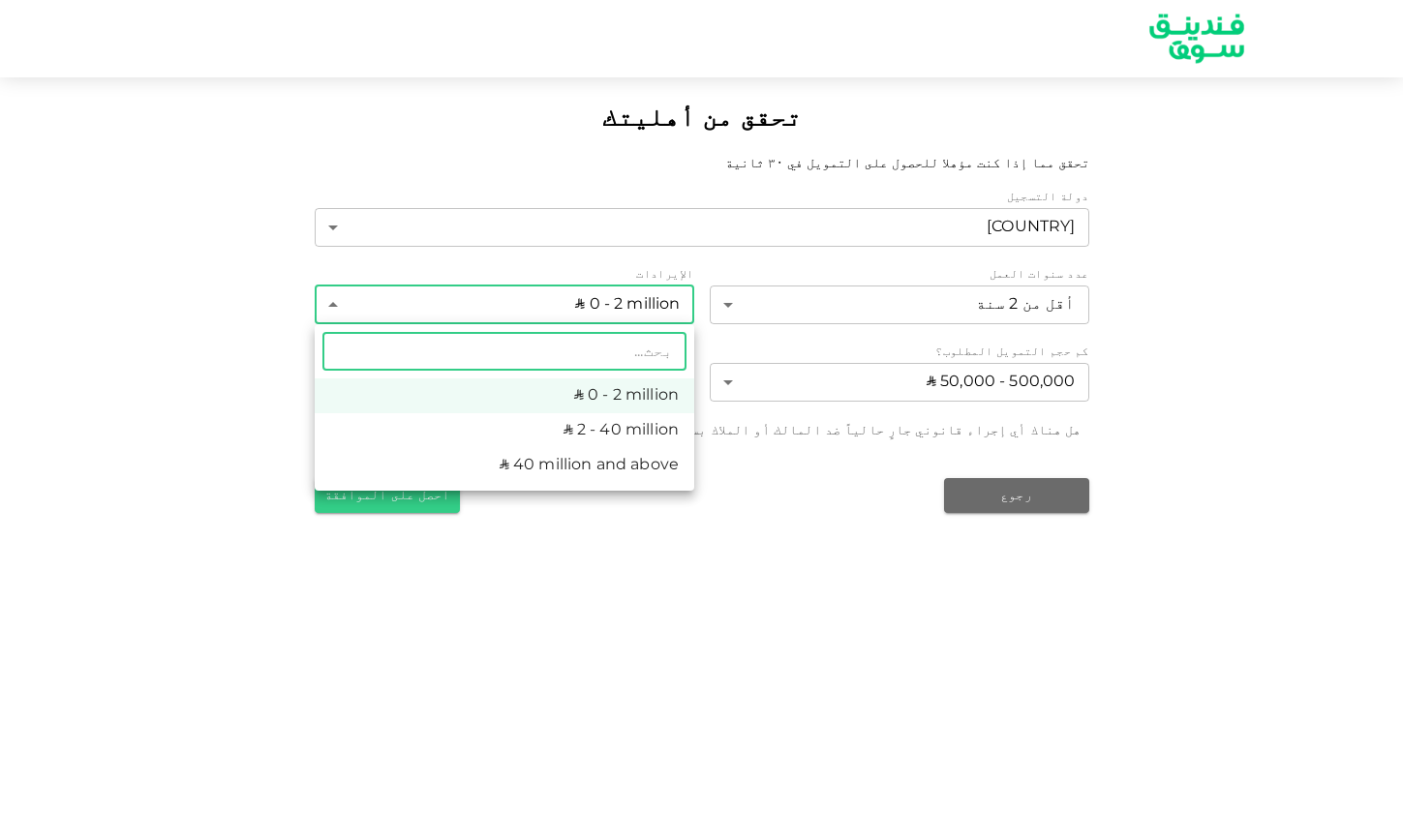 click on "ʢ 2 - 40 million" at bounding box center (504, 431) 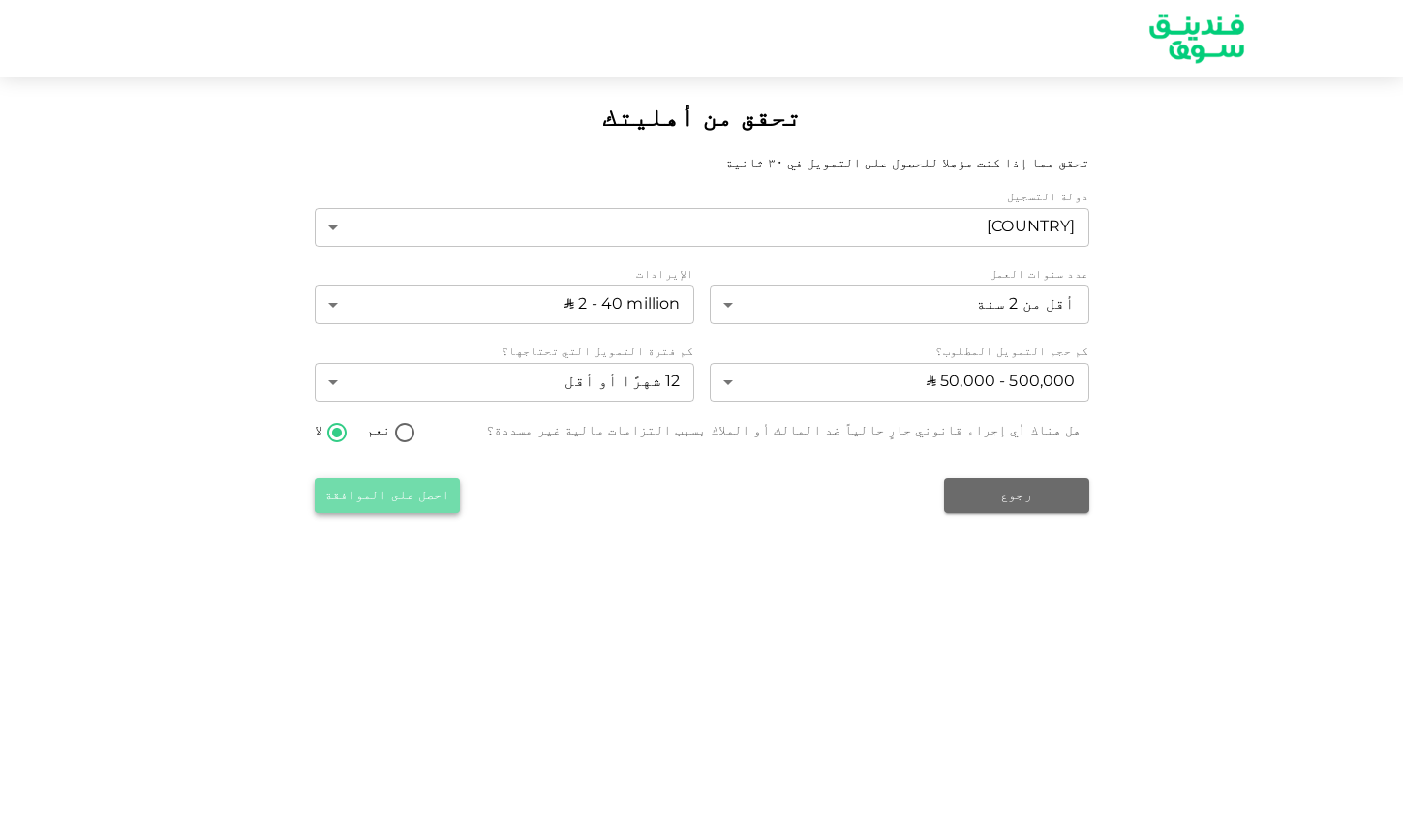 click on "احصل على الموافقة" at bounding box center [387, 495] 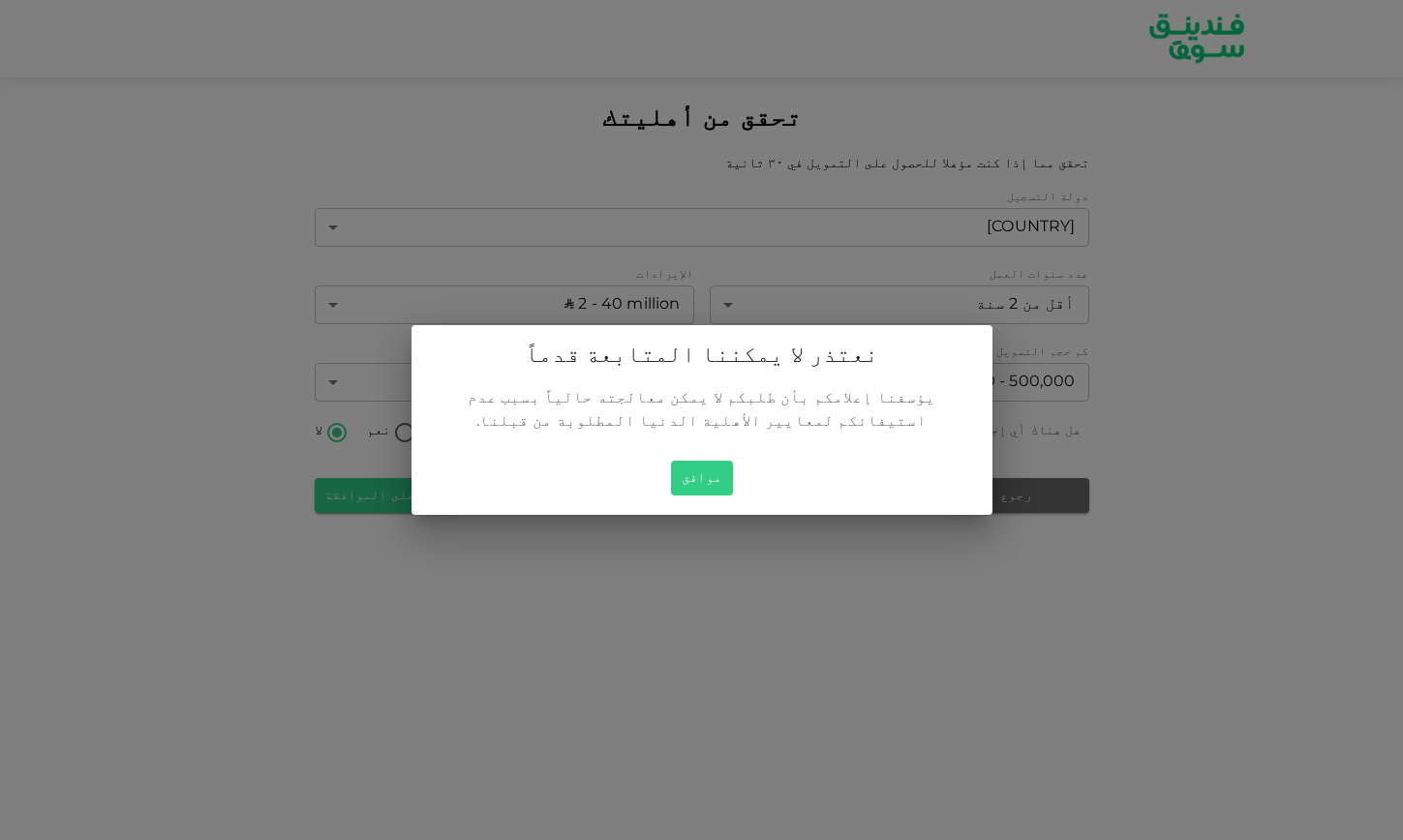click on "موافق" at bounding box center [702, 478] 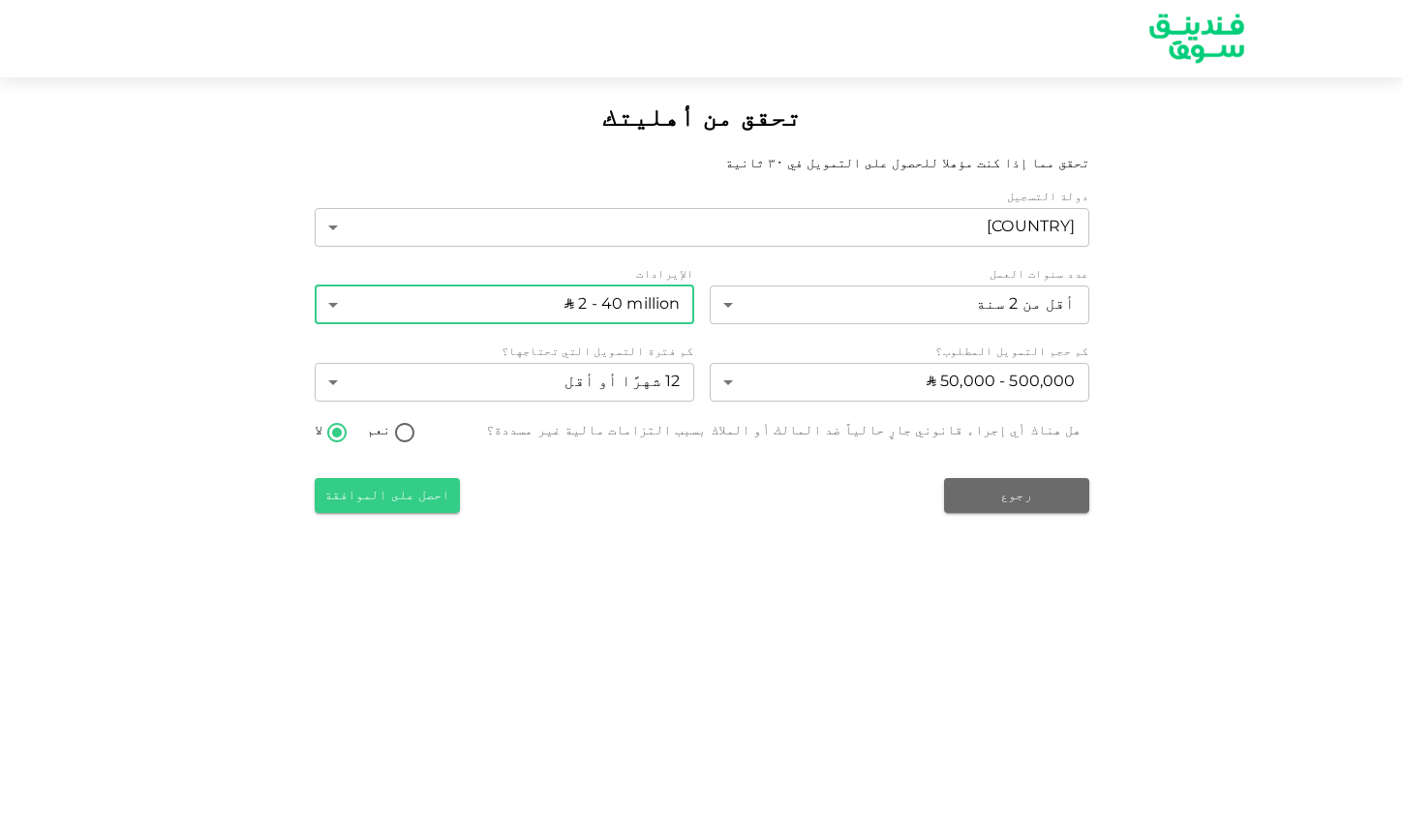 click on "تحقق من أهليتك تحقق مما إذا كنت مؤهلا للحصول على التمويل في ٣٠ ثانية   دولة التسجيل المملكة العربية السعودية 2 ​   عدد سنوات العمل أقل من 2 سنة 1 ​   الإيرادات ʢ 2 - 40 million 2 ​   كم حجم التمويل المطلوب؟ ʢ 50,000 - 500,000 1 ​   كم فترة التمويل التي تحتاجها؟ 12 شهرًا أو أقل 1 ​ هل هناك أي إجراء قانوني جارٍ حالياً ضد المالك أو الملاك بسبب التزامات مالية غير مسددة؟ نعم لا رجوع احصل على الموافقة" at bounding box center [701, 420] 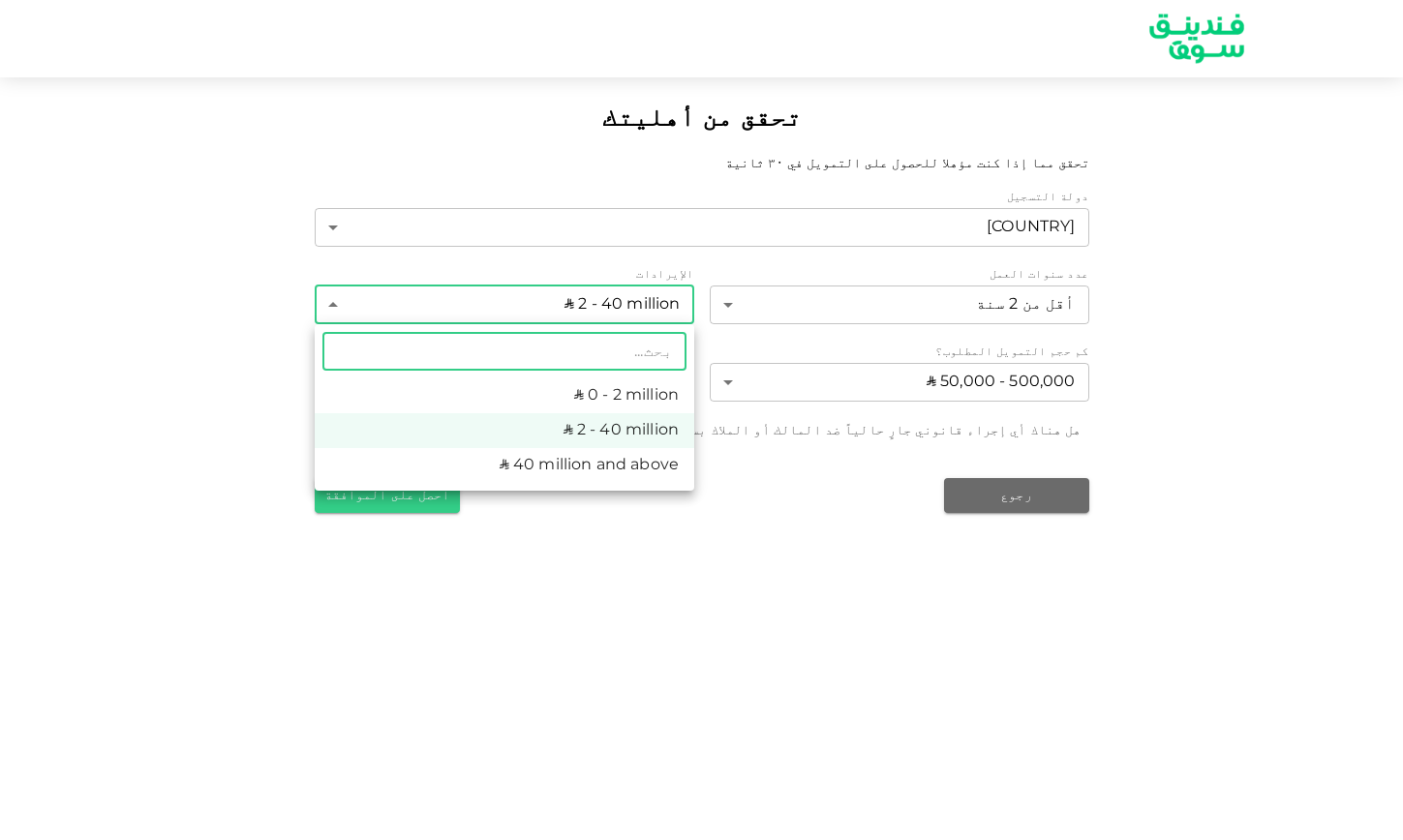 click on "ʢ 0 - 2 million" at bounding box center [504, 396] 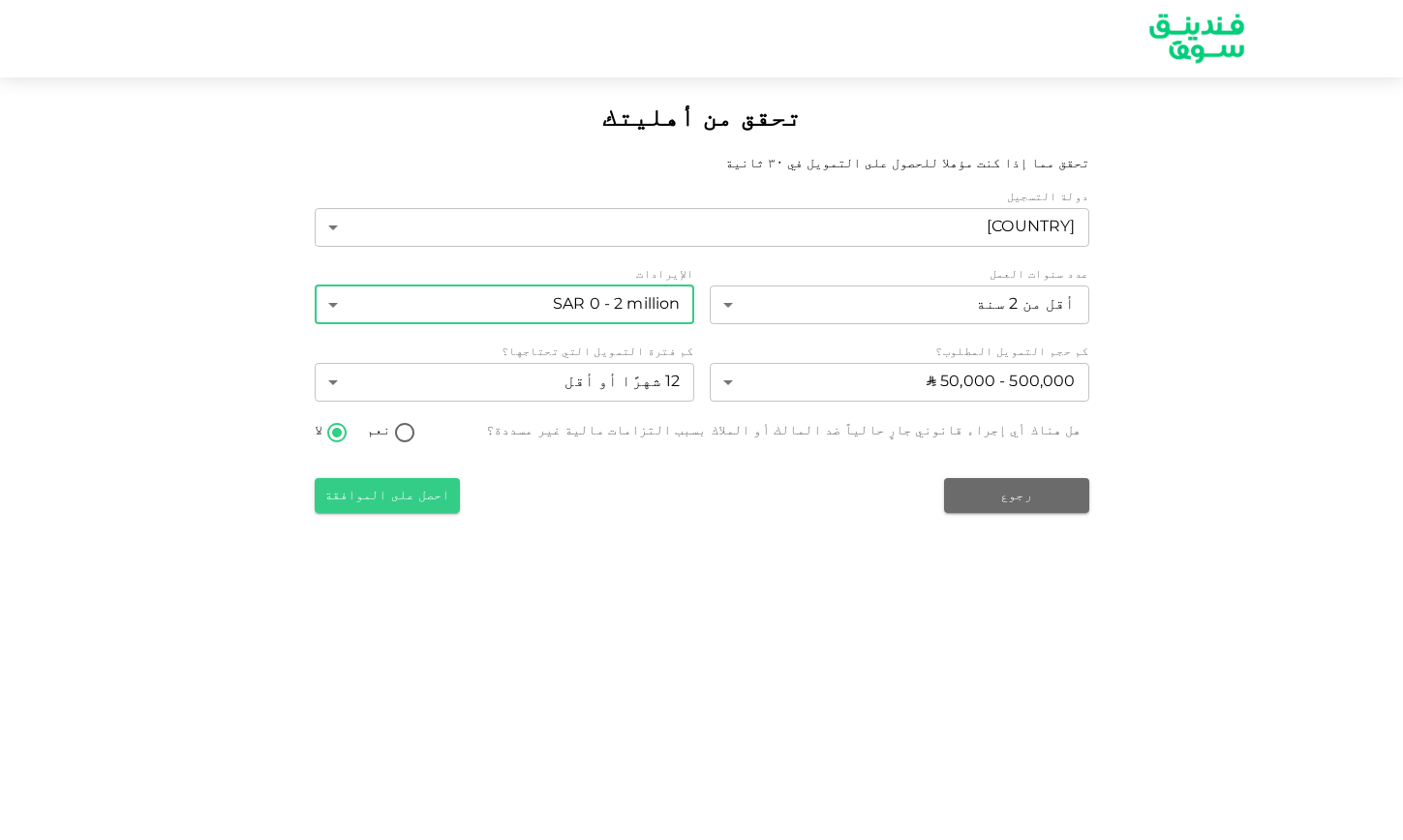 type on "1" 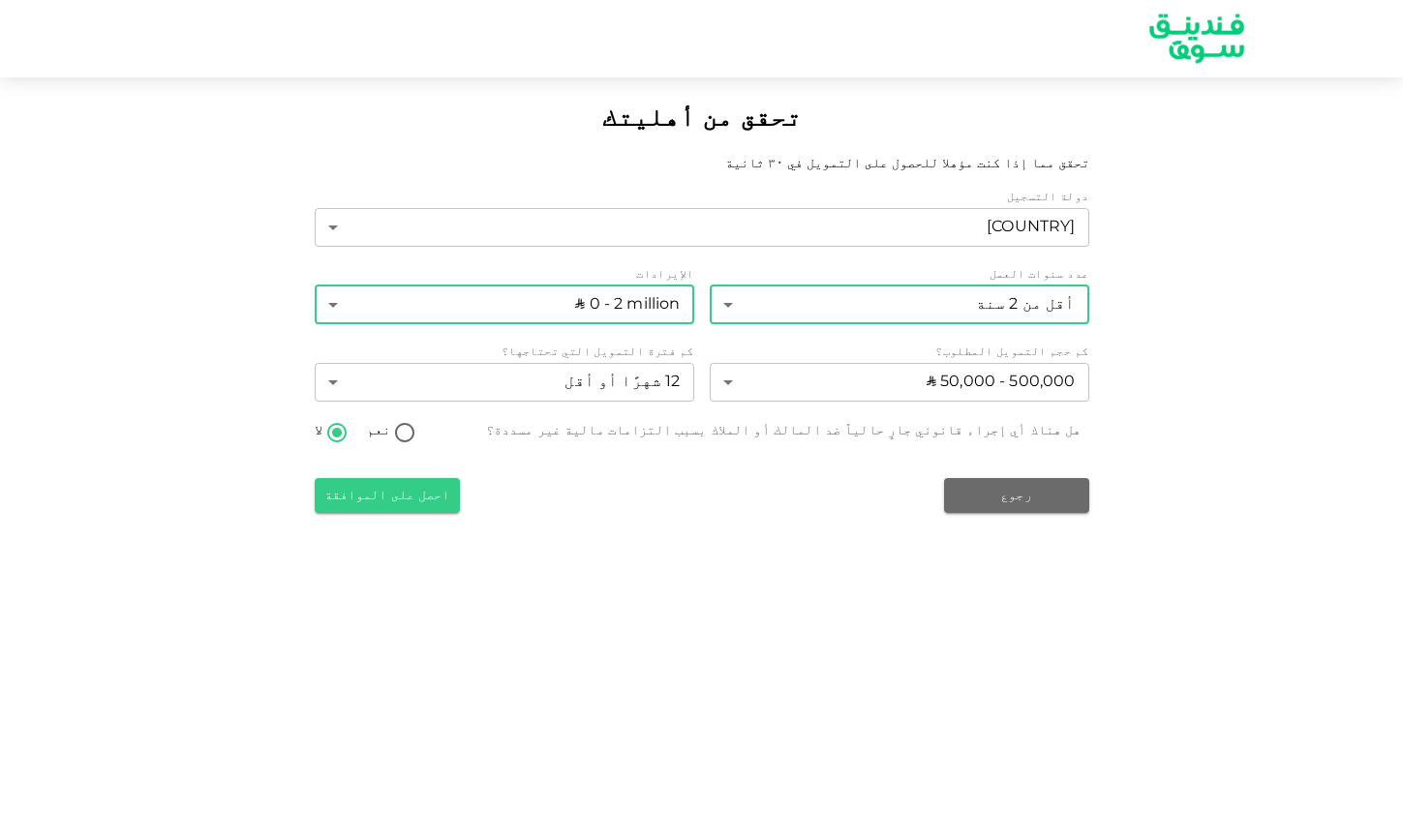 click on "تحقق من أهليتك تحقق مما إذا كنت مؤهلا للحصول على التمويل في ٣٠ ثانية   دولة التسجيل المملكة العربية السعودية 2 ​   عدد سنوات العمل أقل من 2 سنة 1 ​   الإيرادات ʢ 0 - 2 million 1 ​   كم حجم التمويل المطلوب؟ ʢ 50,000 - 500,000 1 ​   كم فترة التمويل التي تحتاجها؟ 12 شهرًا أو أقل 1 ​ هل هناك أي إجراء قانوني جارٍ حالياً ضد المالك أو الملاك بسبب التزامات مالية غير مسددة؟ نعم لا رجوع احصل على الموافقة" at bounding box center [701, 420] 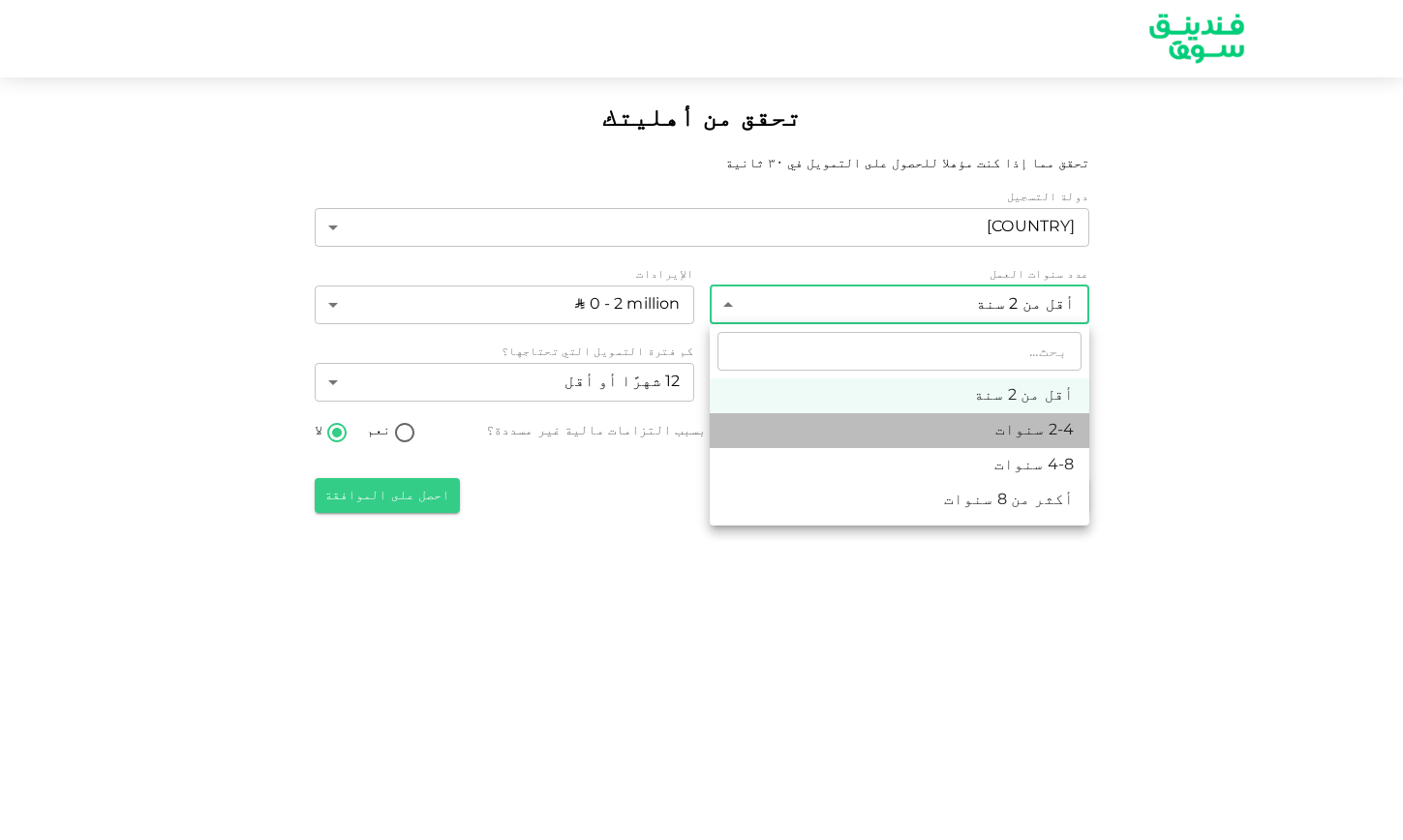 click on "2-4 سنوات" at bounding box center [900, 431] 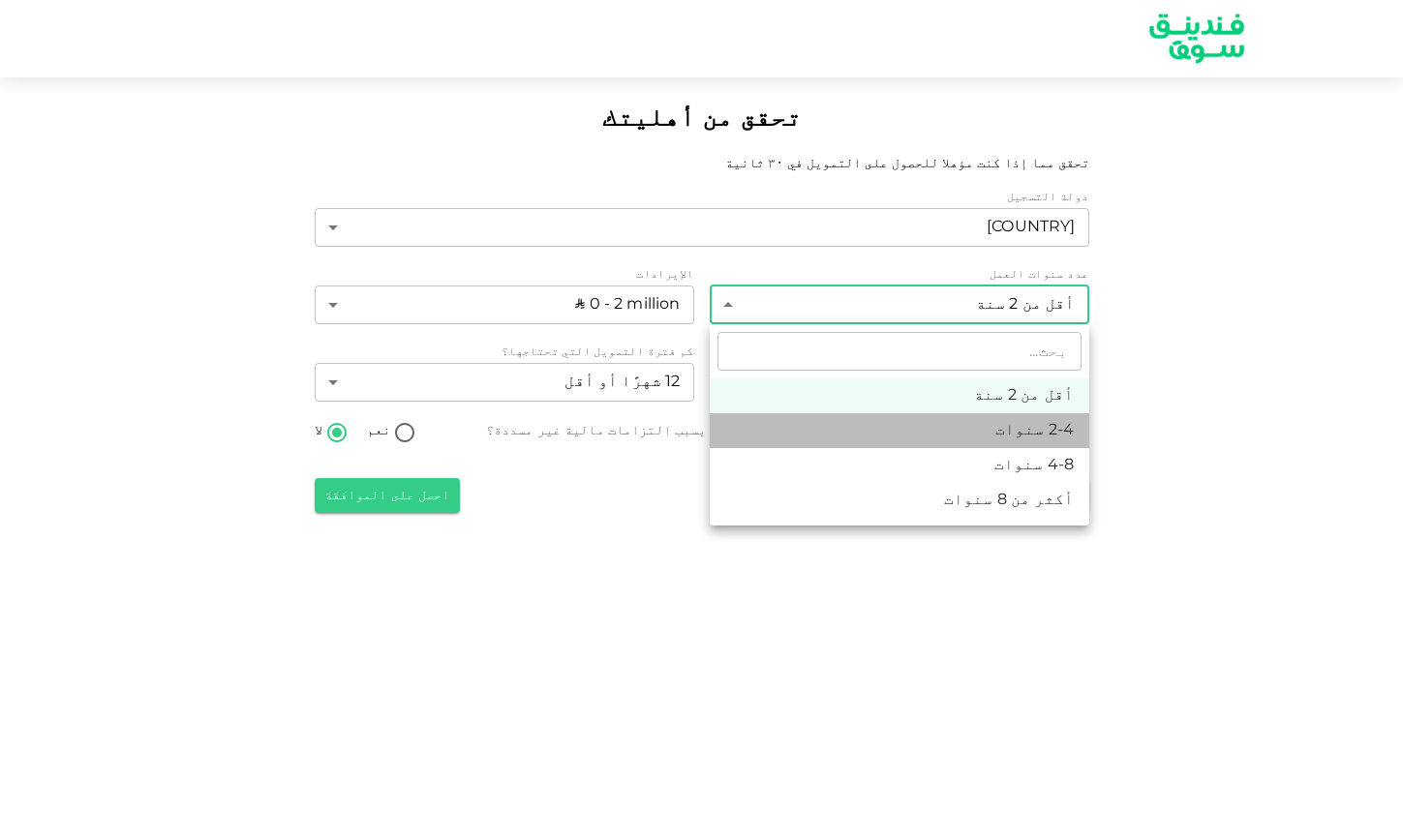 type on "2" 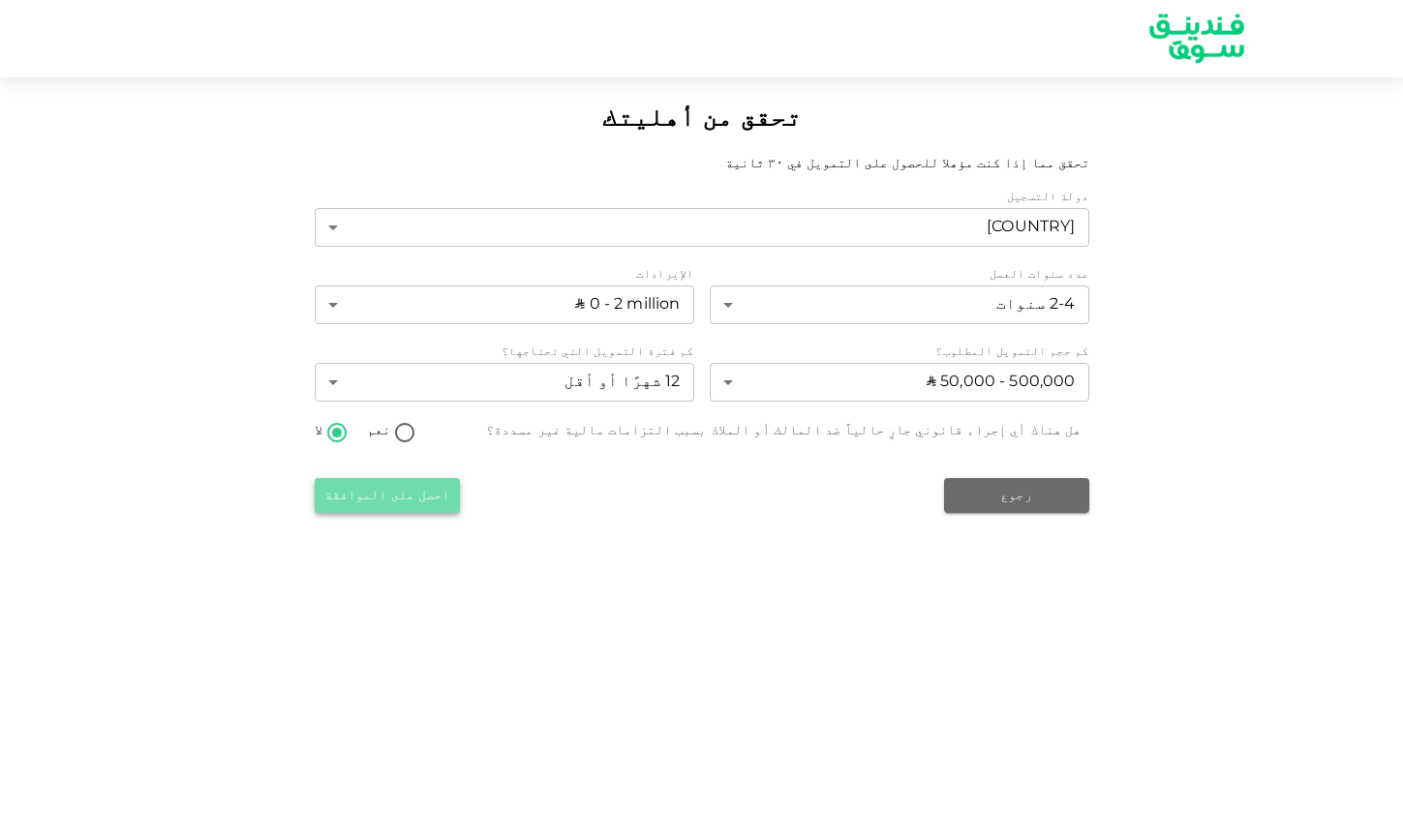 click on "احصل على الموافقة" at bounding box center (387, 495) 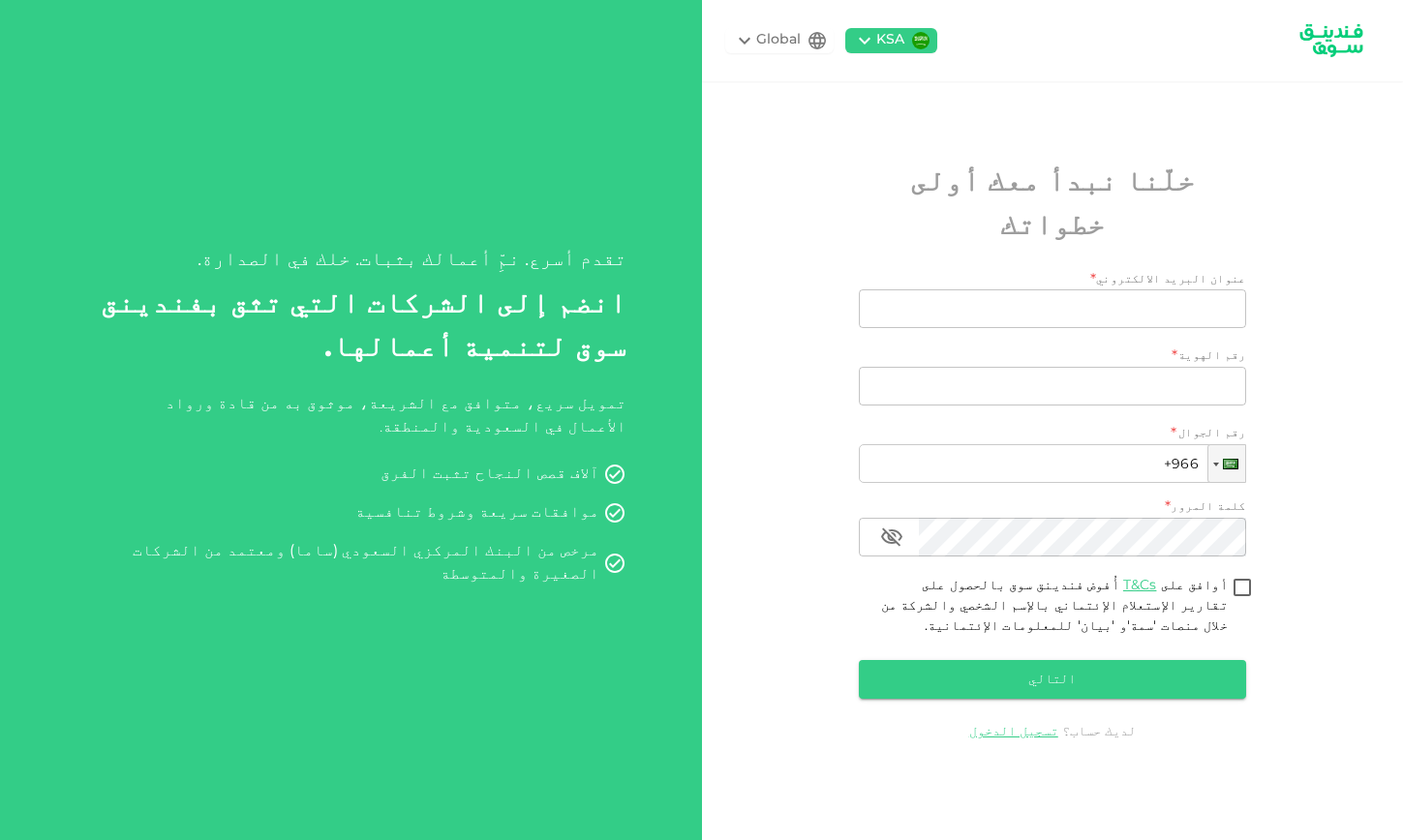 scroll, scrollTop: 0, scrollLeft: 0, axis: both 